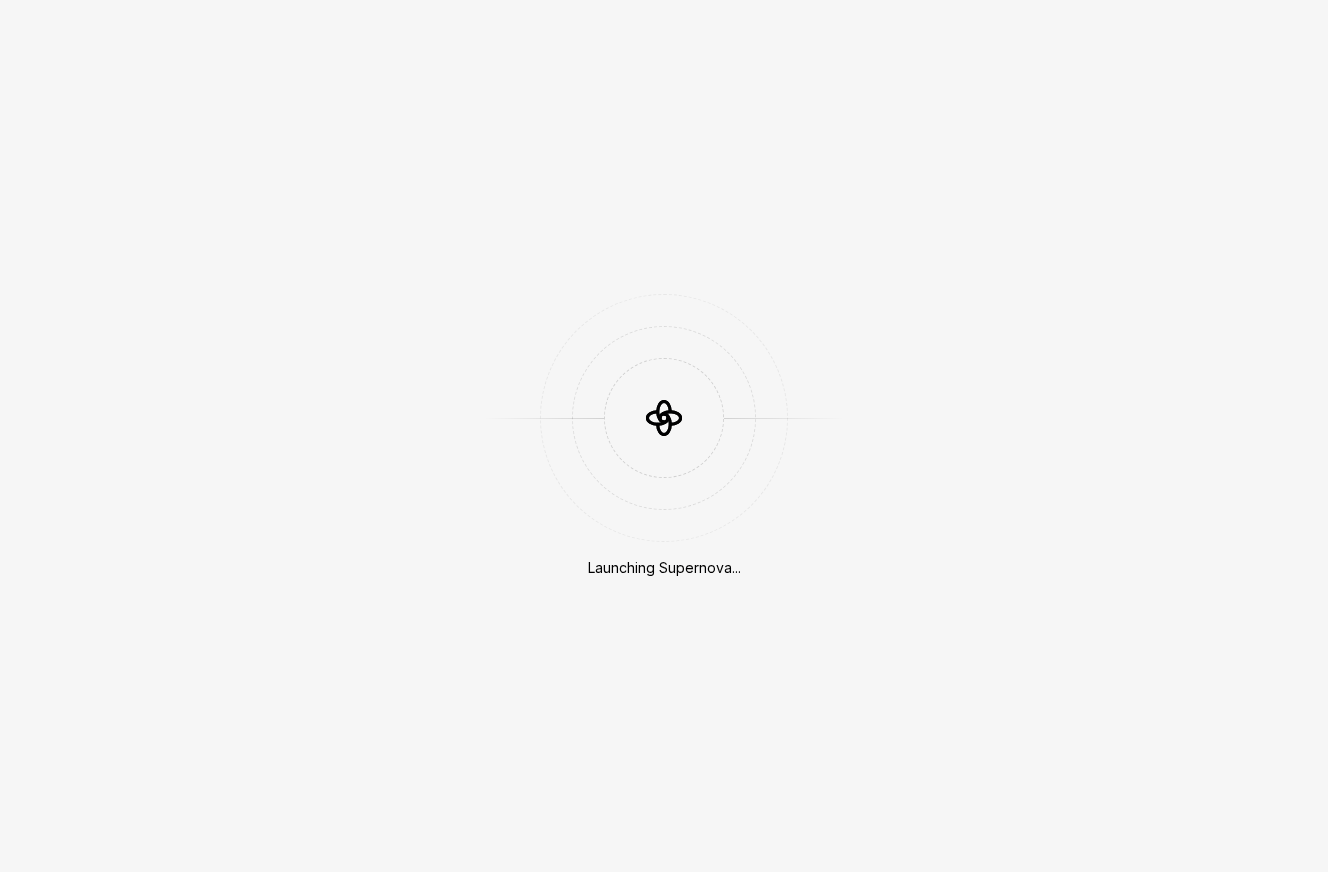 scroll, scrollTop: 0, scrollLeft: 0, axis: both 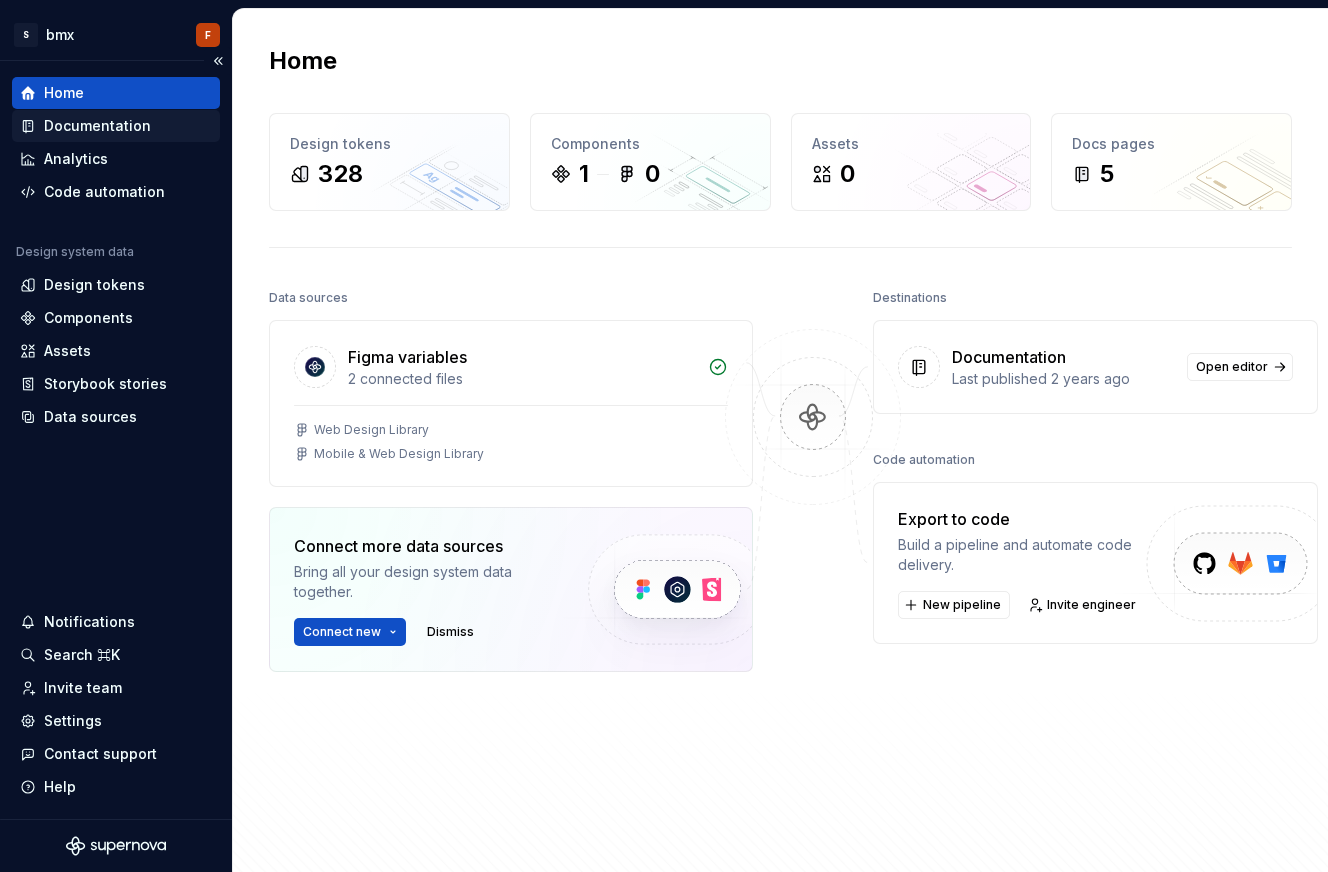 click on "Documentation" at bounding box center [97, 126] 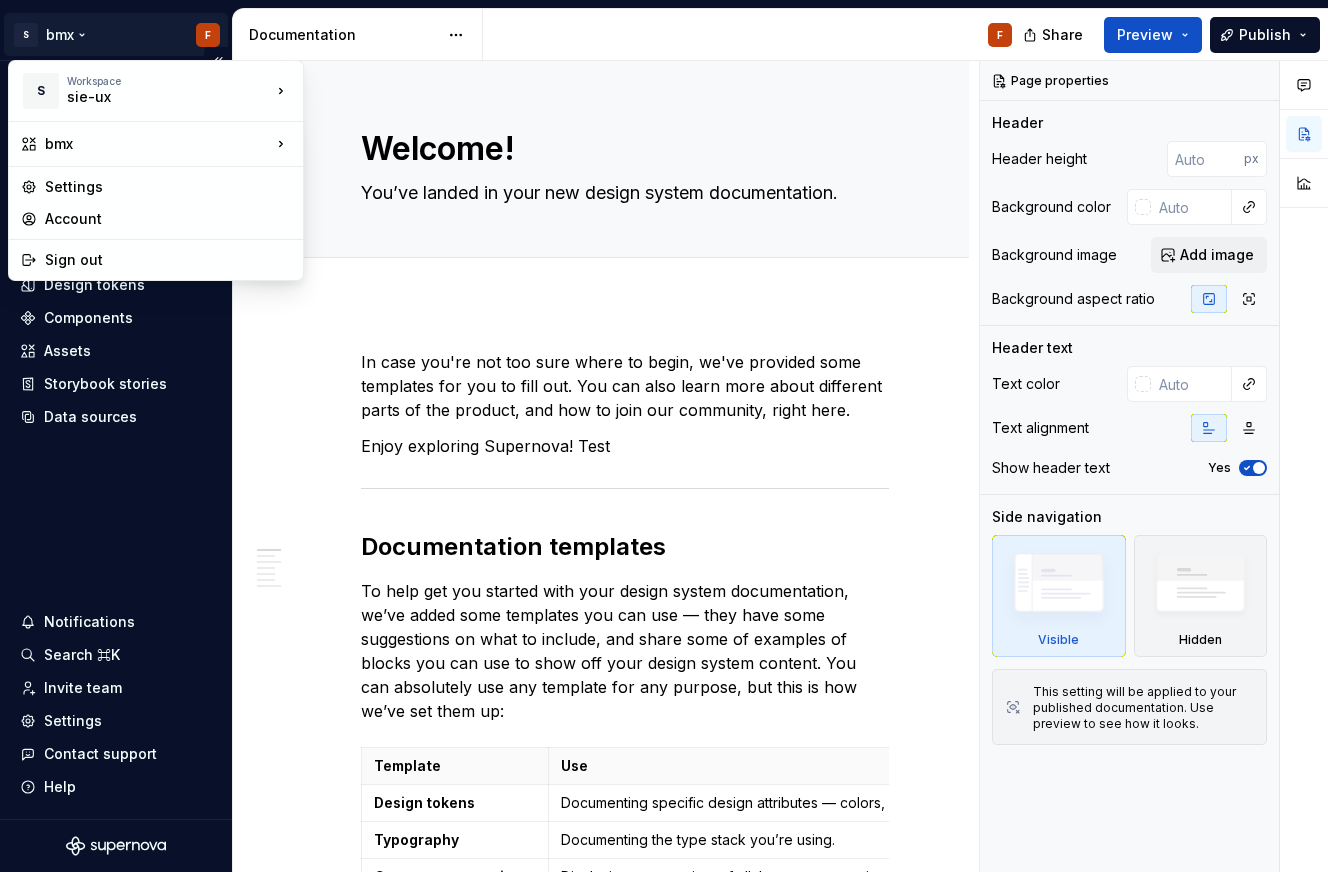 click on "S bmx F Home Documentation Analytics Code automation Design system data Design tokens Components Assets Storybook stories Data sources Notifications Search ⌘K Invite team Settings Contact support Help Documentation F Share Preview Publish Pages Add
Accessibility guide for tree Page tree.
Navigate the tree with the arrow keys. Common tree hotkeys apply. Further keybindings are available:
enter to execute primary action on focused item
f2 to start renaming the focused item
escape to abort renaming an item
control+d to start dragging selected items
Welcome! F Foundations Design tokens Typography Components Component overview Component detail Changes No changes yet When a page is edited, it will appear in this section. Welcome! You’ve landed in your new design system documentation. Edit header Documentation templates Sharing your documentation Want to explore everything else in Supernova first? Design system data Data sources Template Use" at bounding box center (664, 436) 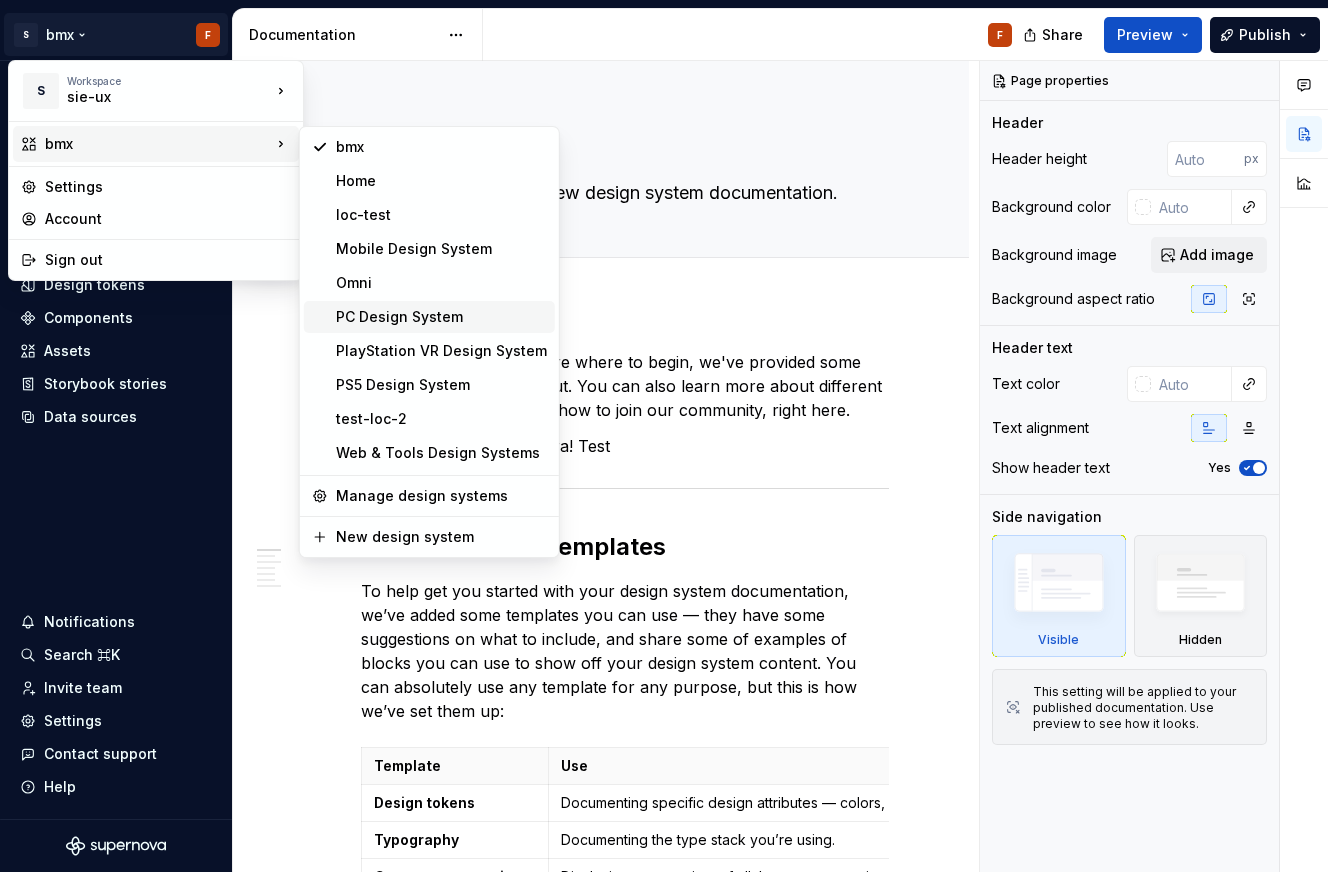 click on "PC Design System" at bounding box center (441, 317) 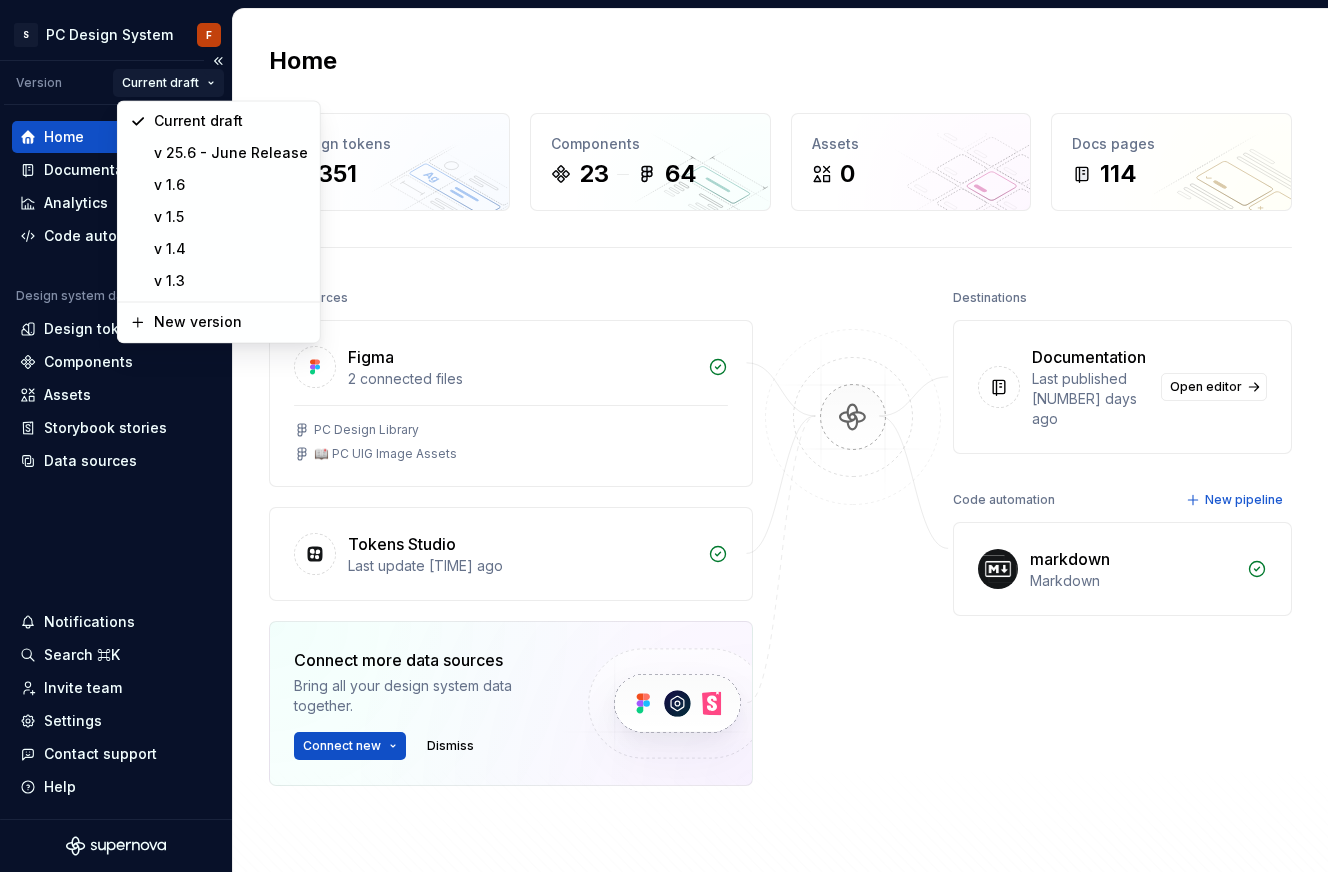 click on "S PC Design System F Version Current draft Home Documentation Analytics Code automation Design system data Design tokens Components Assets Storybook stories Data sources Notifications Search ⌘K Invite team Settings Contact support Help Home Design tokens 351 Components 23 64 Assets 0 Docs pages 114 Data sources Figma 2 connected files PC Design Library 📖 PC UIG Image Assets Tokens Studio Last update 1 year ago Connect more data sources Bring all your design system data together. Connect new Dismiss Destinations Documentation Last published 4 days ago Open editor Code automation New pipeline markdown Markdown Product documentation Learn how to build, manage and maintain design systems in smarter ways. Developer documentation Start delivering your design choices to your codebases right away. Join our Slack community Connect and learn with other design system practitioners.   * Current draft v 25.6 - June Release v 1.6 v 1.5 v 1.4 v 1.3 New version" at bounding box center (664, 436) 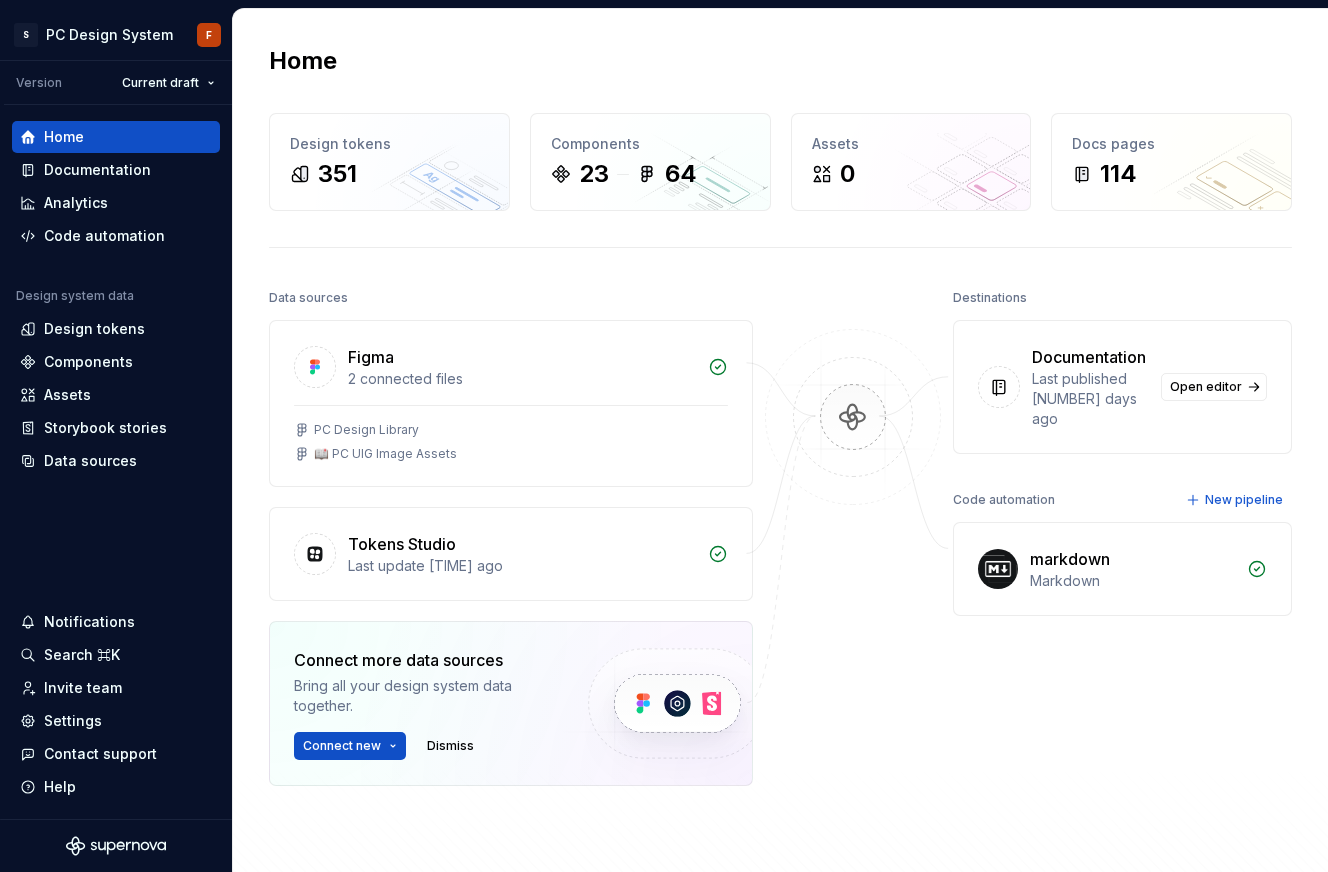 click on "S PC Design System F Version Current draft Home Documentation Analytics Code automation Design system data Design tokens Components Assets Storybook stories Data sources Notifications Search ⌘K Invite team Settings Contact support Help Home Design tokens 351 Components 23 64 Assets 0 Docs pages 114 Data sources Figma 2 connected files PC Design Library 📖 PC UIG Image Assets Tokens Studio Last update 1 year ago Connect more data sources Bring all your design system data together. Connect new Dismiss Destinations Documentation Last published 4 days ago Open editor Code automation New pipeline markdown Markdown Product documentation Learn how to build, manage and maintain design systems in smarter ways. Developer documentation Start delivering your design choices to your codebases right away. Join our Slack community Connect and learn with other design system practitioners. *" at bounding box center [664, 436] 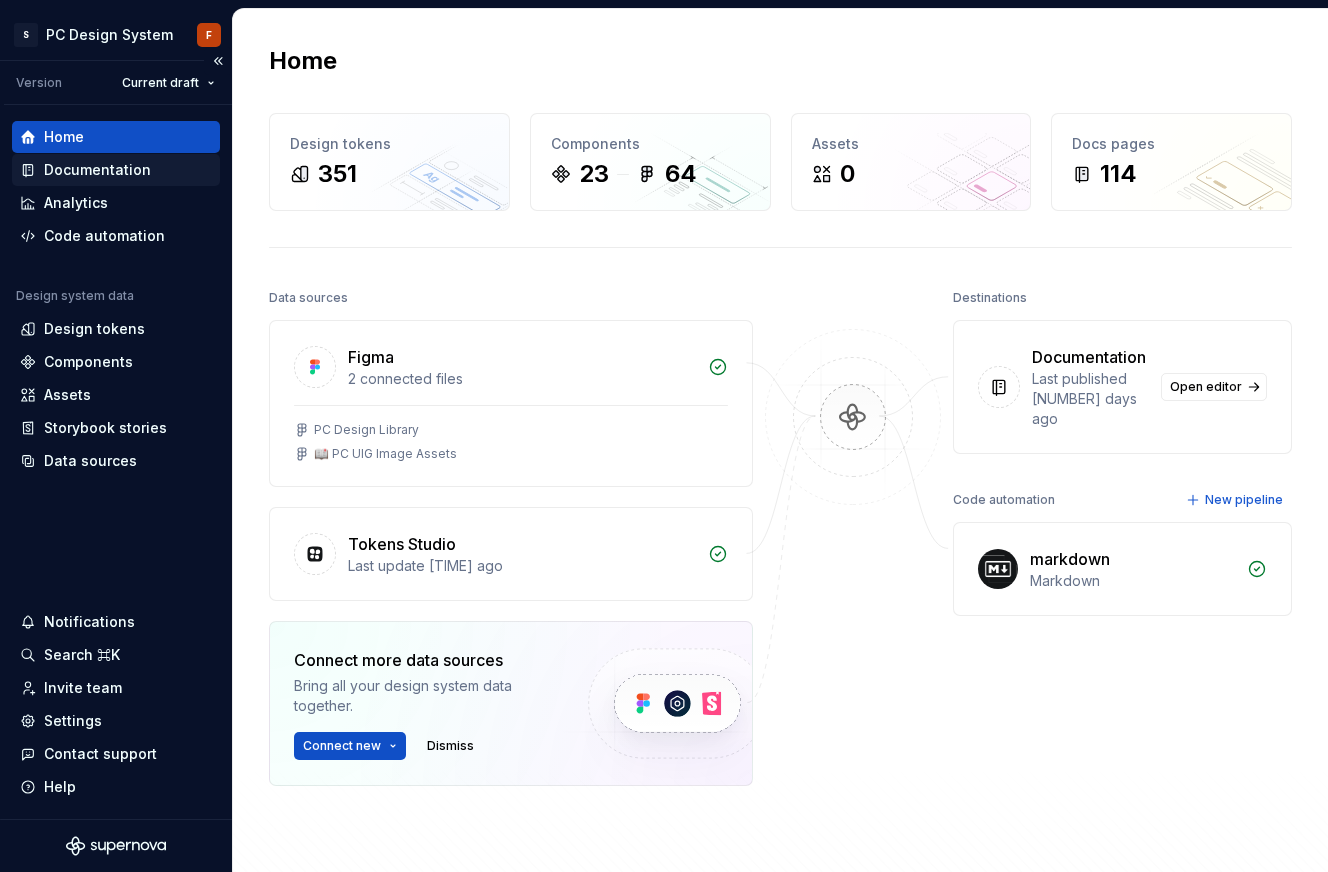 click on "Documentation" at bounding box center (116, 170) 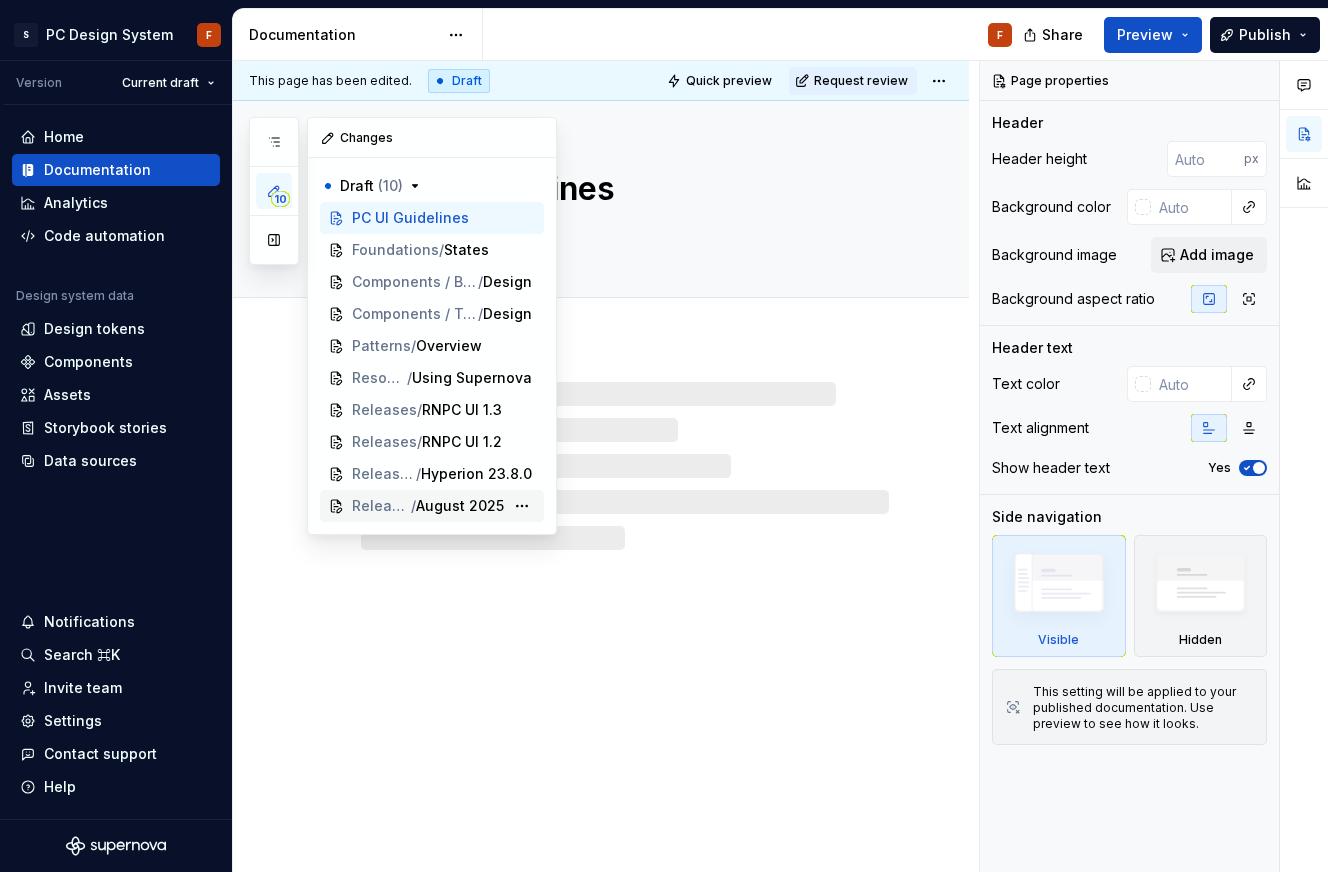 click on "August 2025" at bounding box center [460, 506] 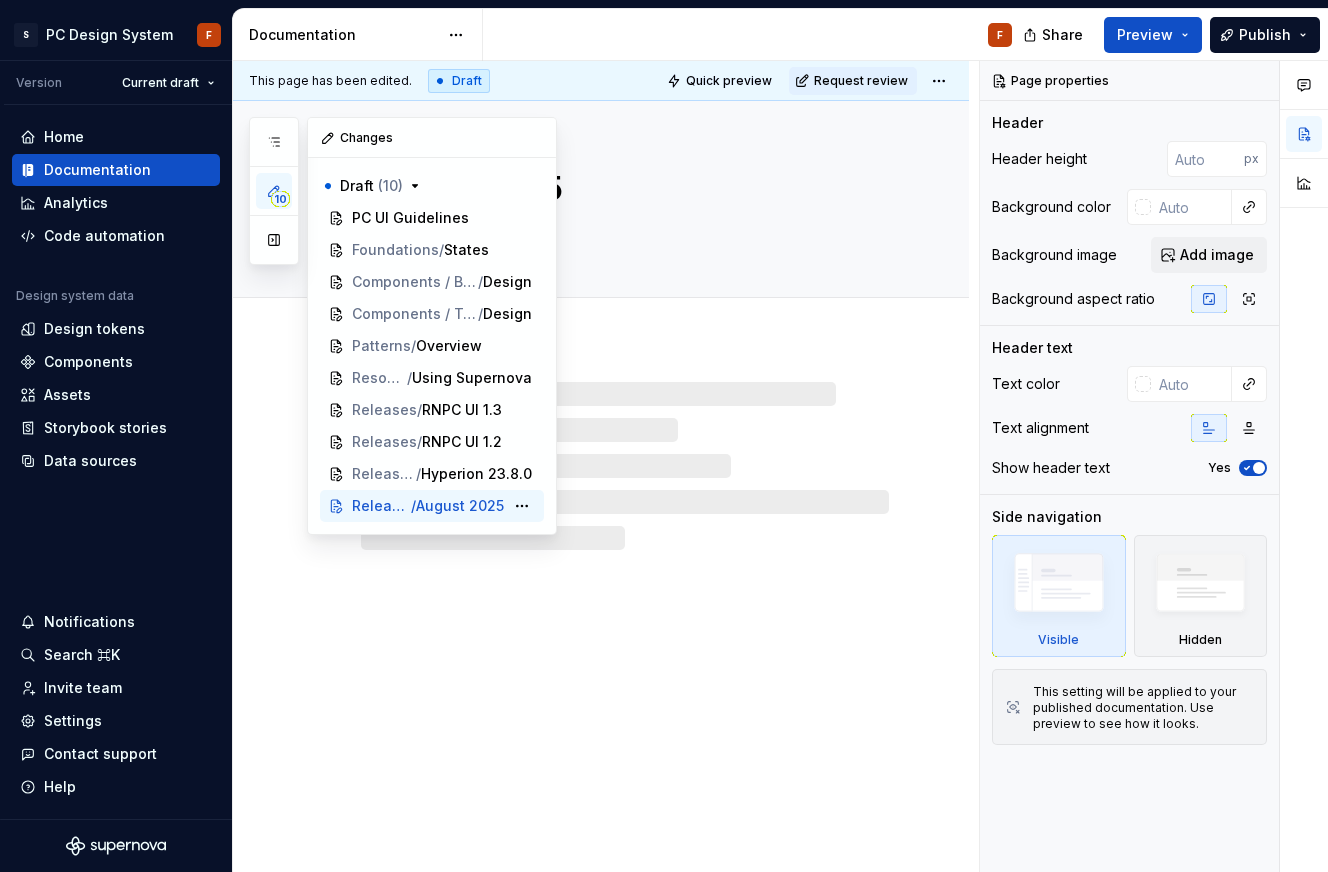 type on "*" 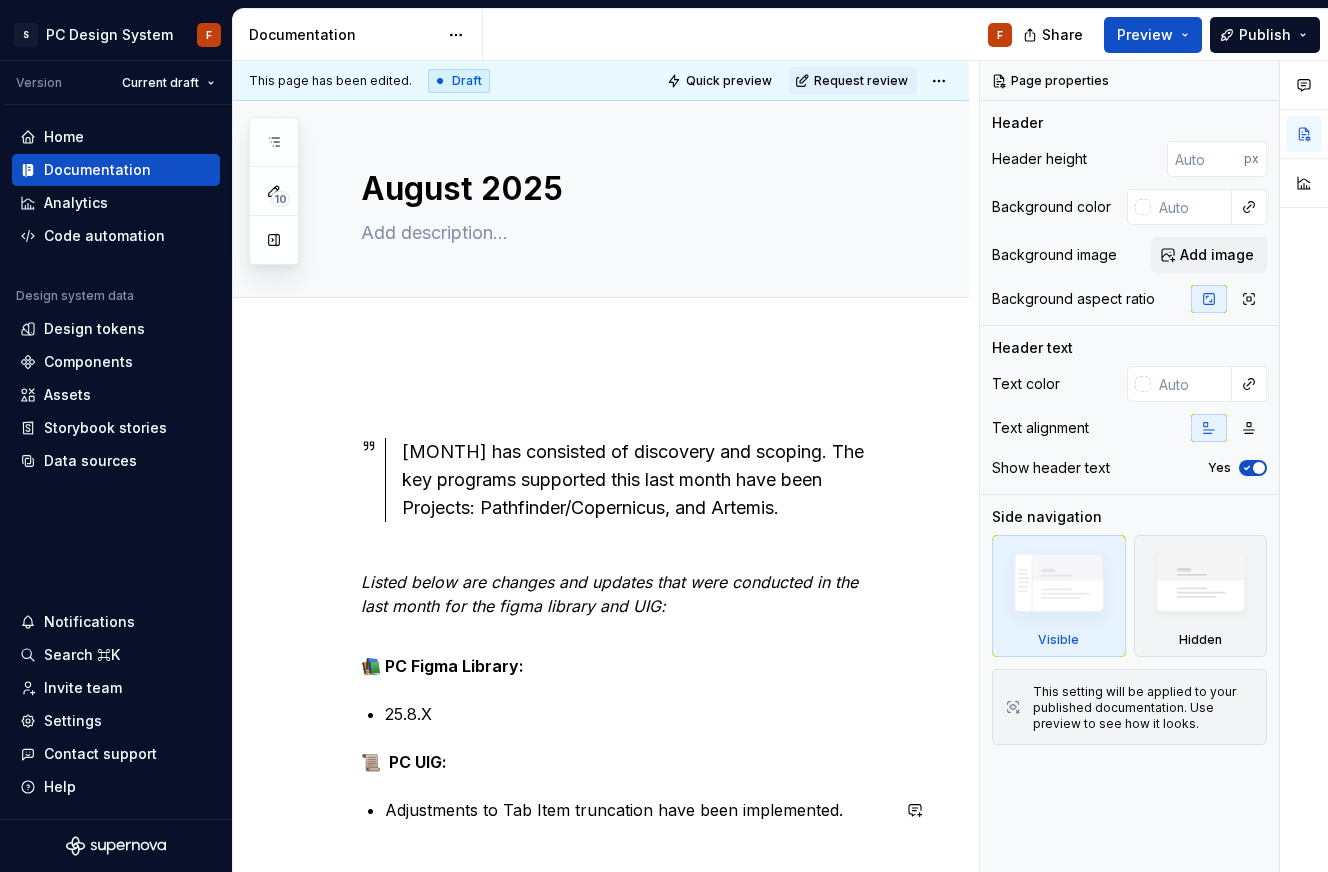 scroll, scrollTop: 234, scrollLeft: 0, axis: vertical 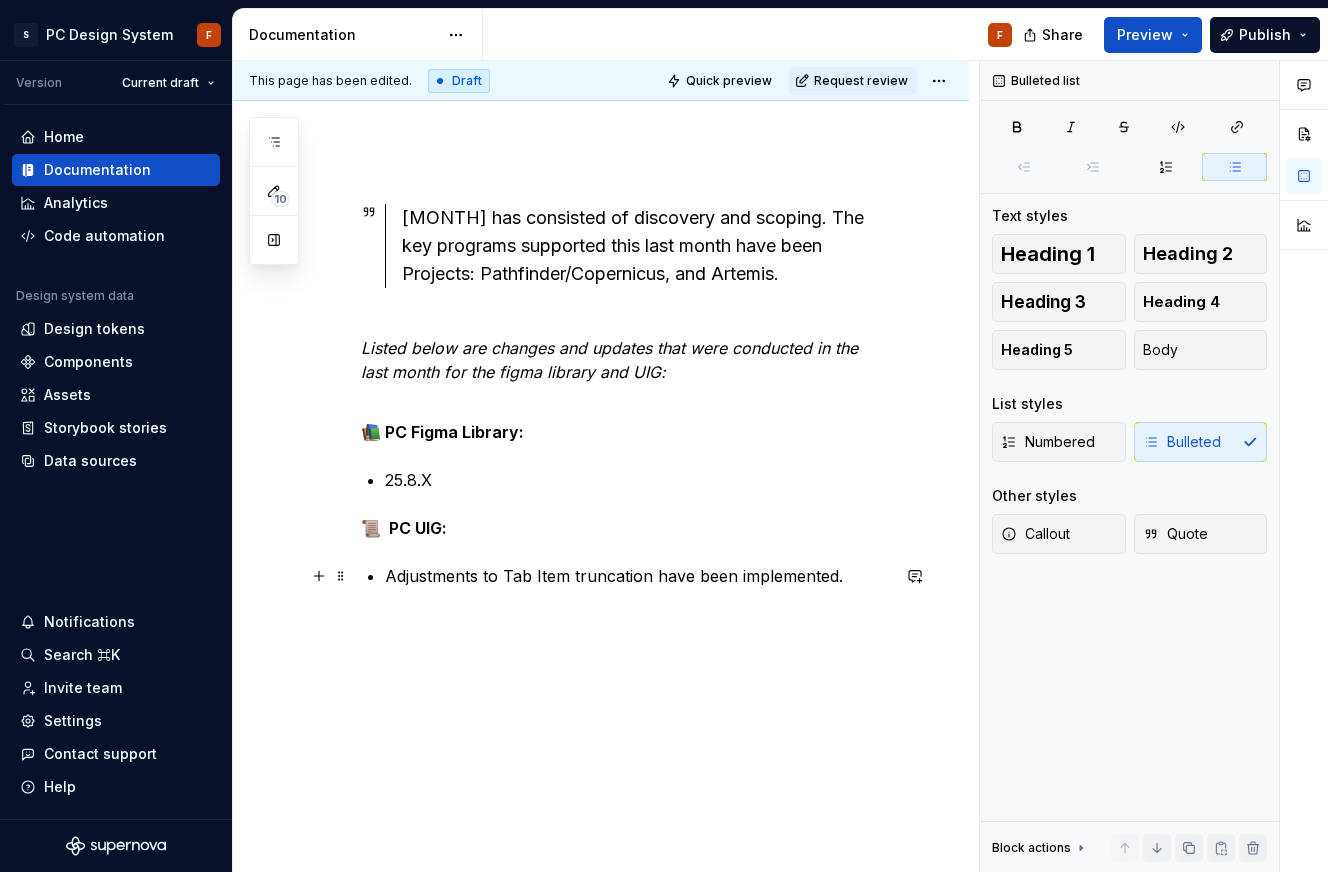 click on "Adjustments to Tab Item truncation have been implemented." at bounding box center [637, 576] 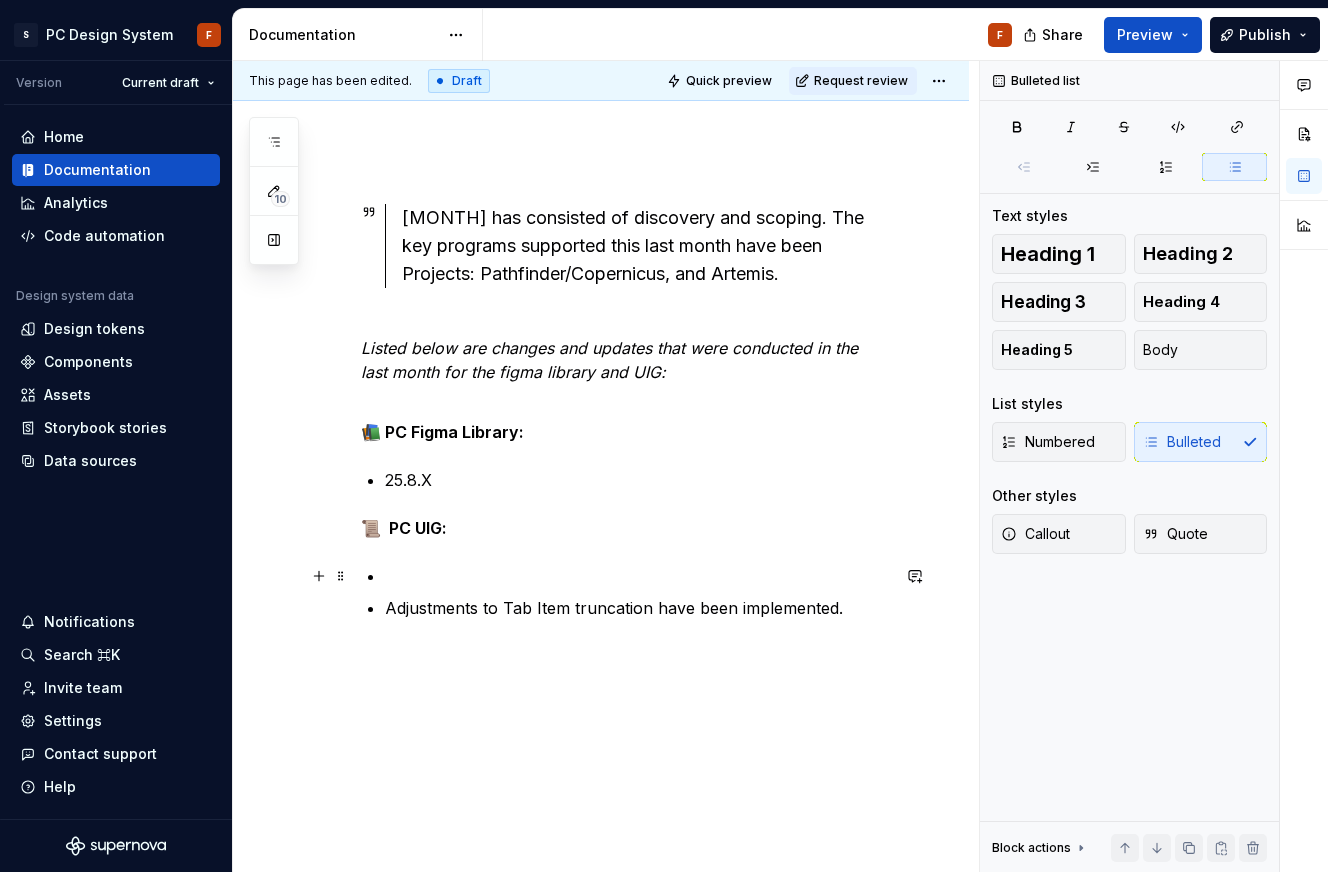 click at bounding box center (637, 576) 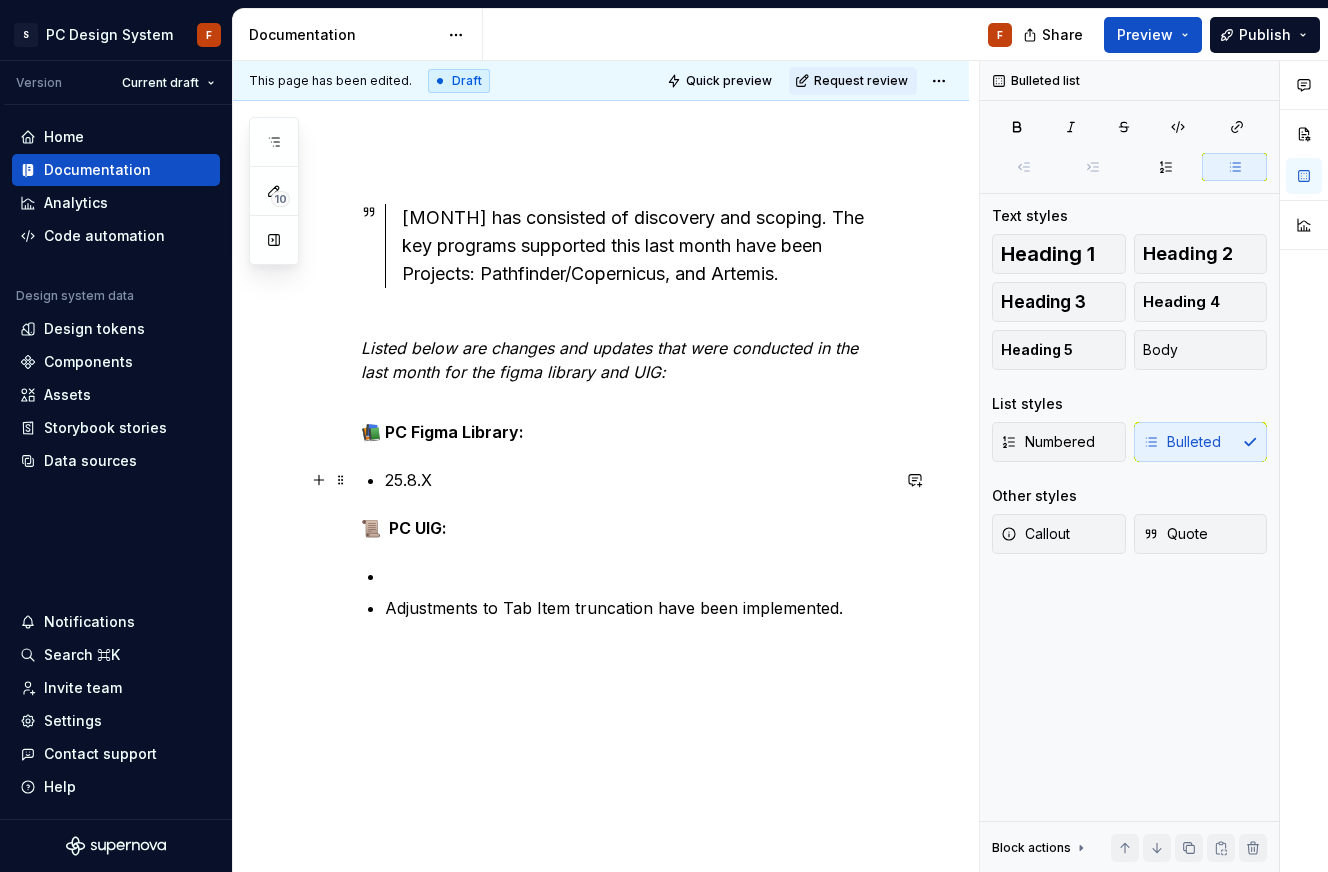 click on "25.8.X" at bounding box center [637, 480] 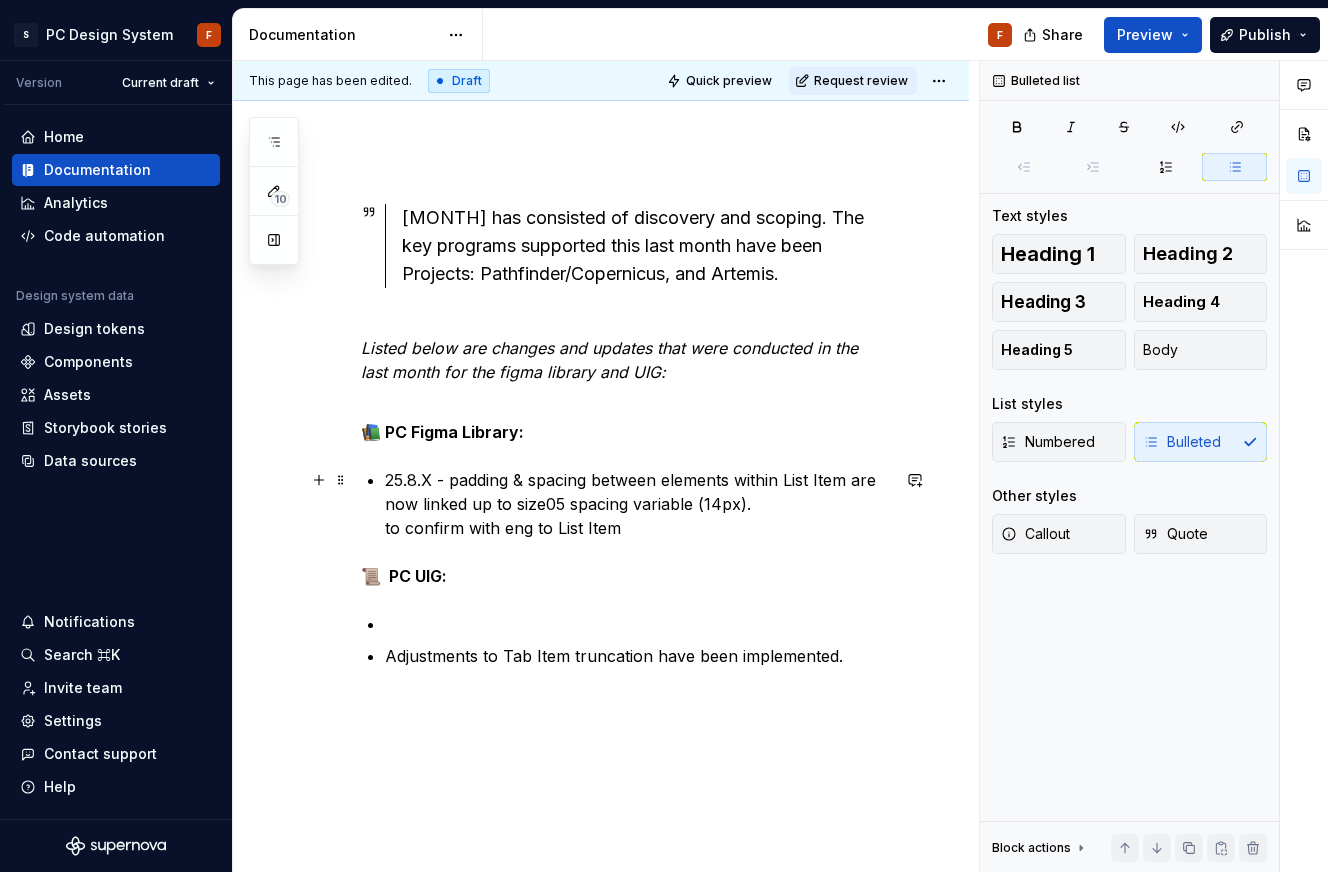 click on "25.8.X - padding & spacing between elements within List Item are now linked up to size05 spacing variable (14px).  to confirm with eng to List Item" at bounding box center (637, 504) 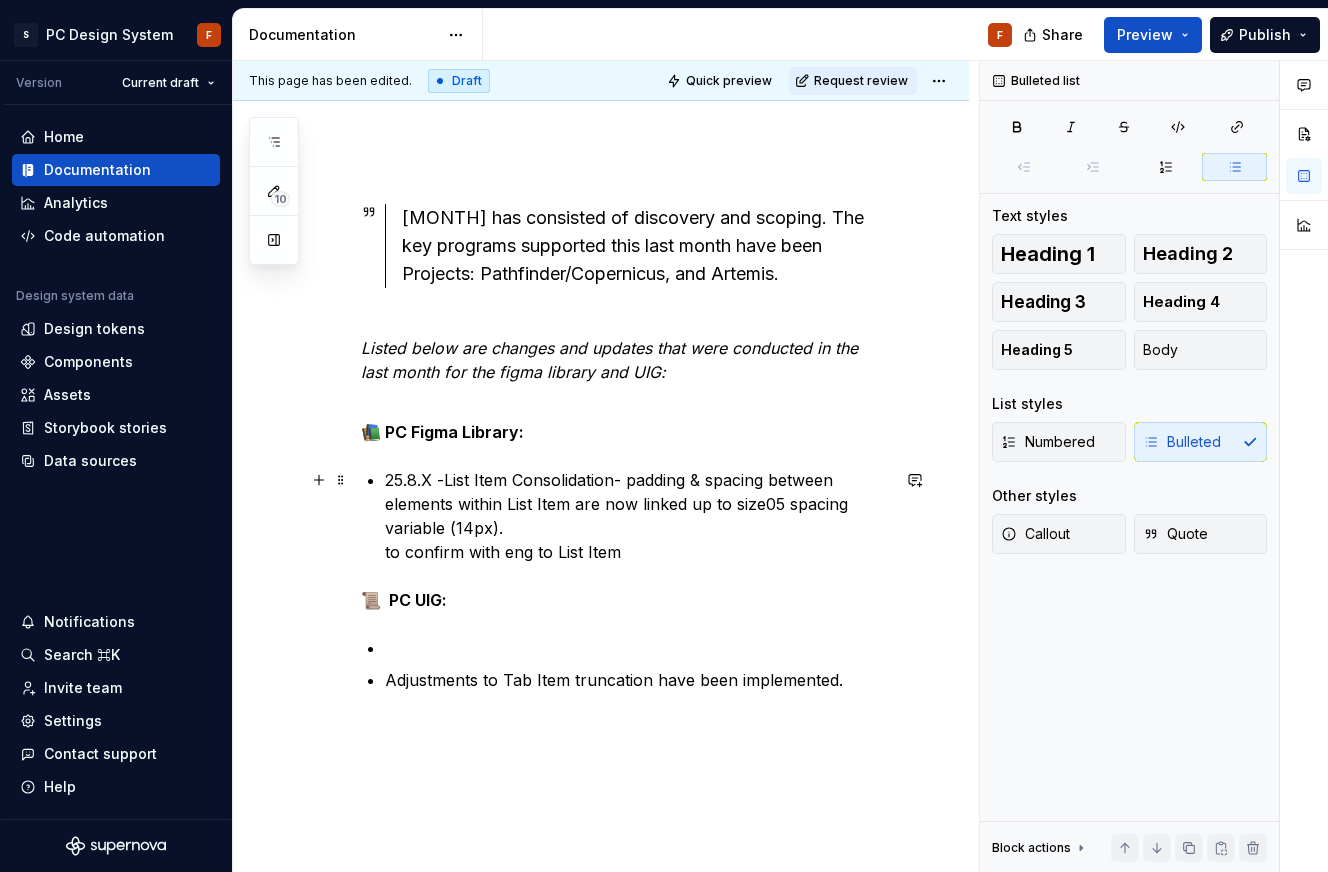 click on "25.8.X -List Item Consolidation- padding & spacing between elements within List Item are now linked up to size05 spacing variable (14px).  to confirm with eng to List Item" at bounding box center [637, 516] 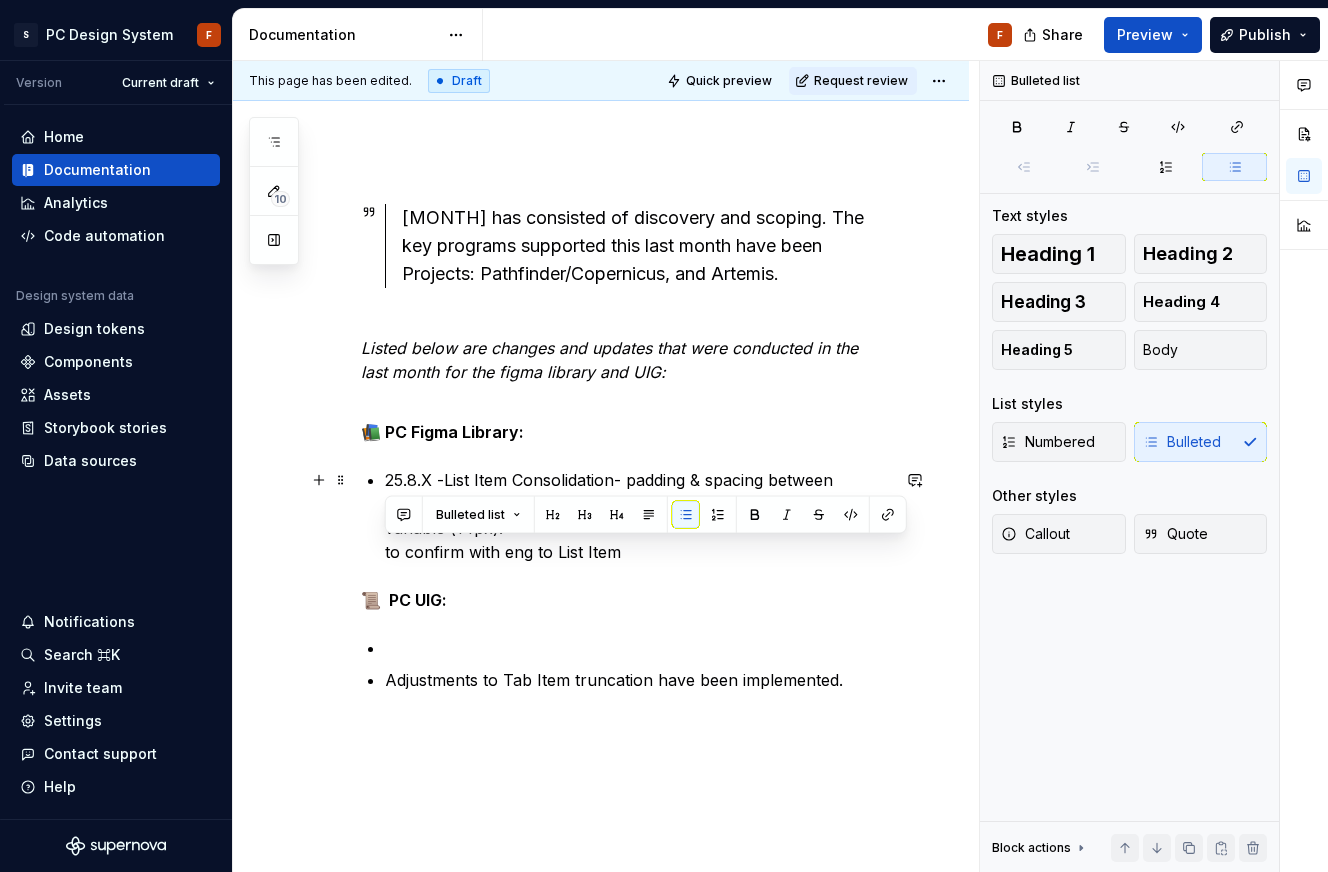 drag, startPoint x: 653, startPoint y: 550, endPoint x: 368, endPoint y: 558, distance: 285.11224 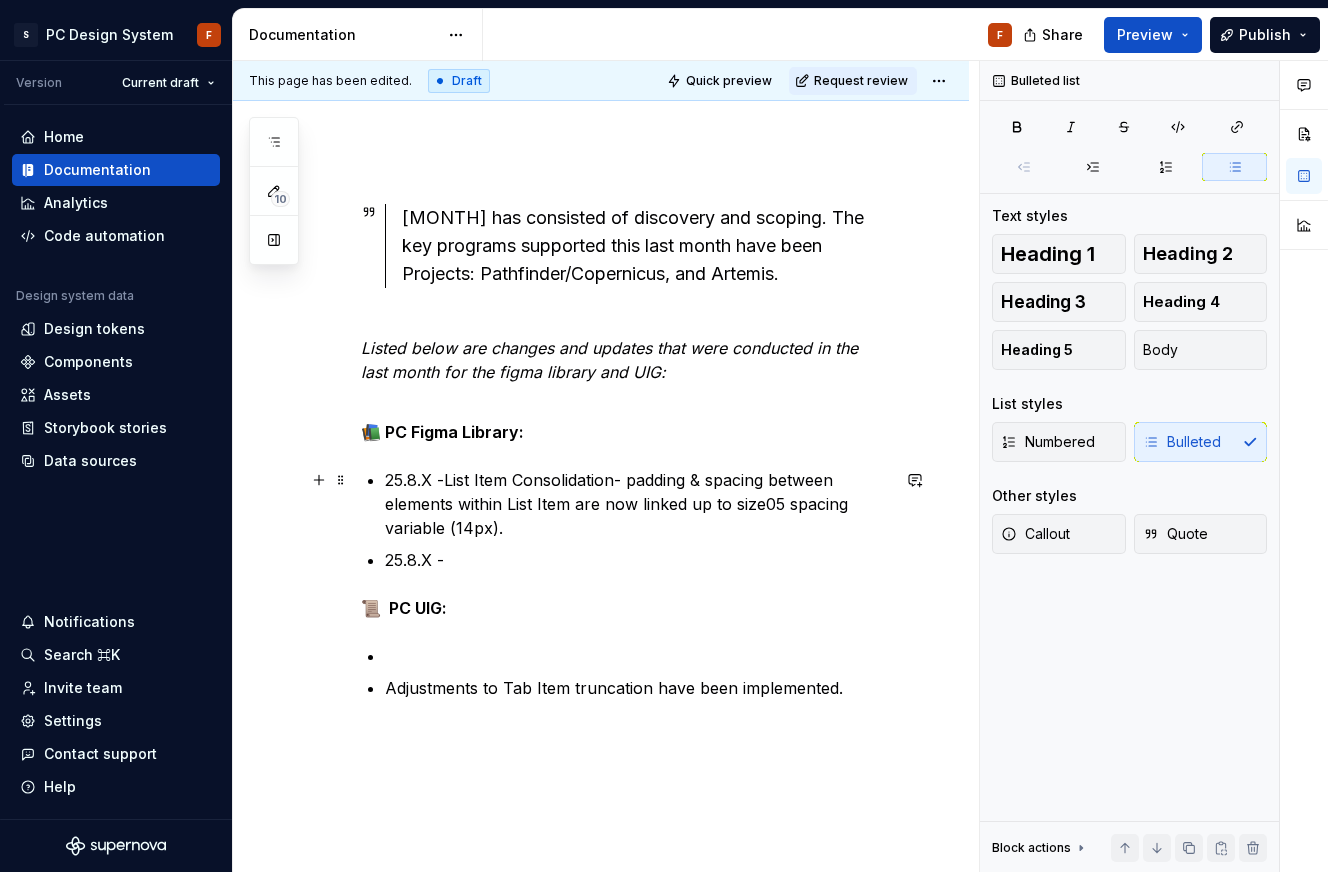 click on "25.8.X -List Item Consolidation- padding & spacing between elements within List Item are now linked up to size05 spacing variable (14px)." at bounding box center [637, 504] 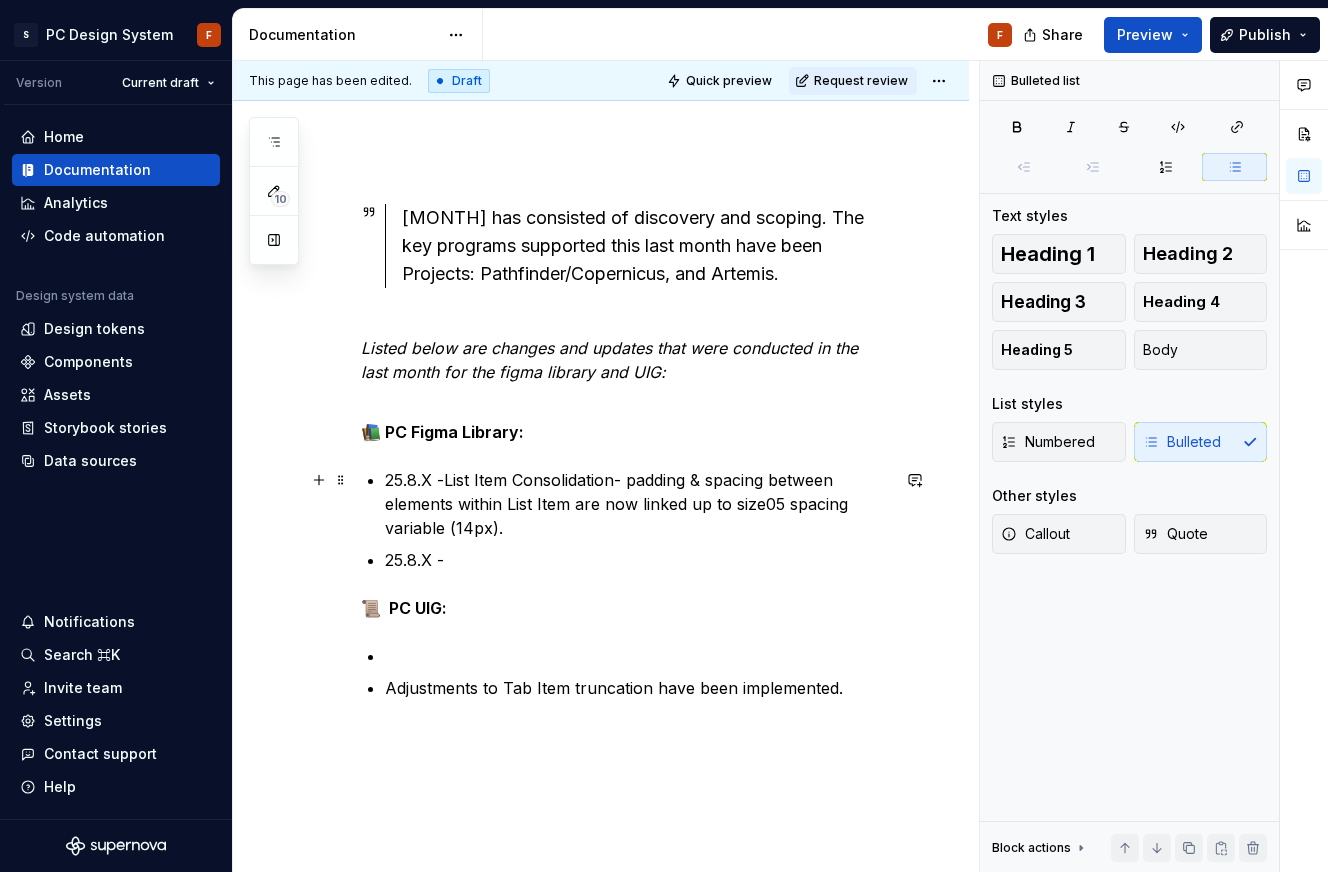 click on "25.8.X -List Item Consolidation- padding & spacing between elements within List Item are now linked up to size05 spacing variable (14px)." at bounding box center [637, 504] 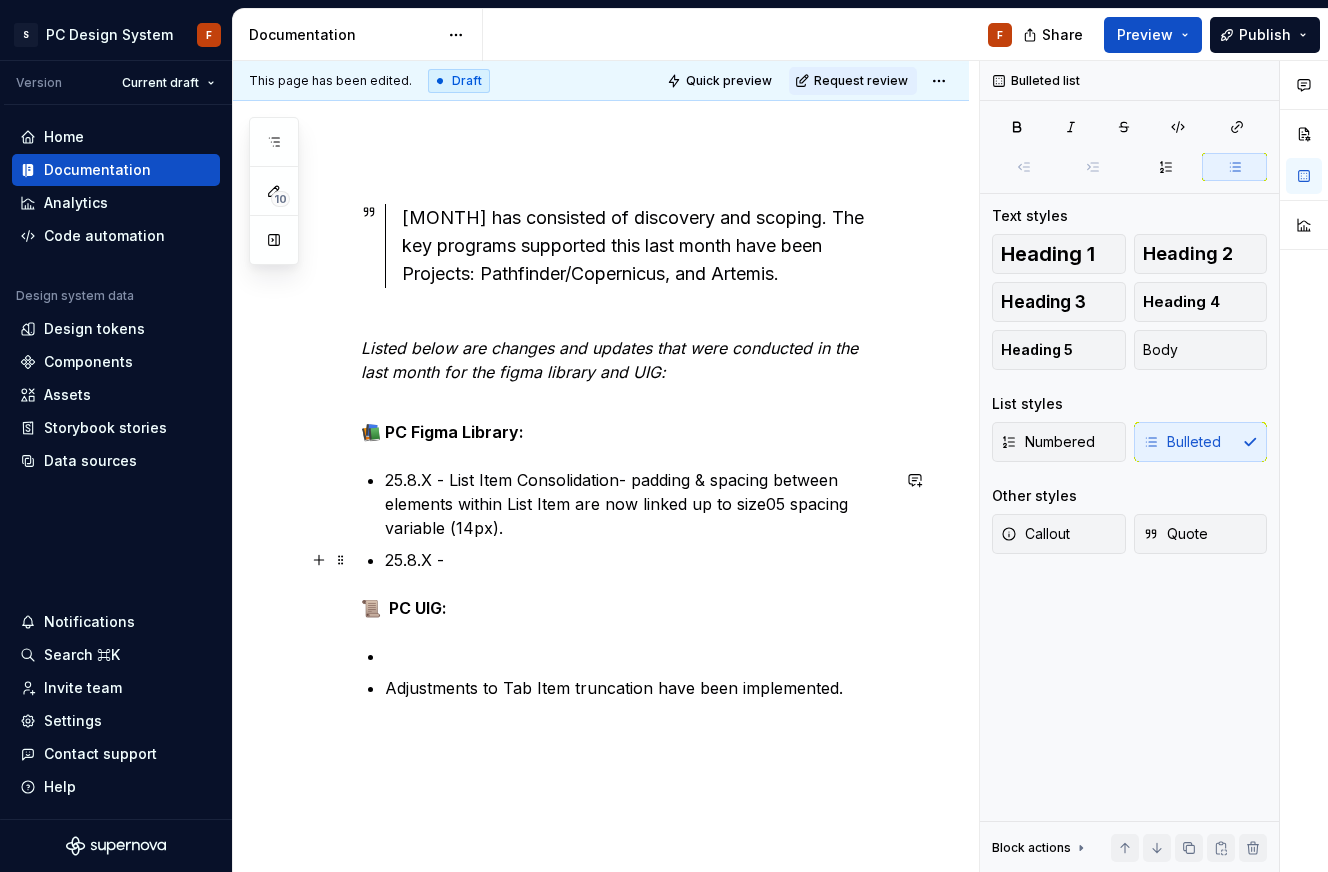click on "25.8.X -" at bounding box center [637, 560] 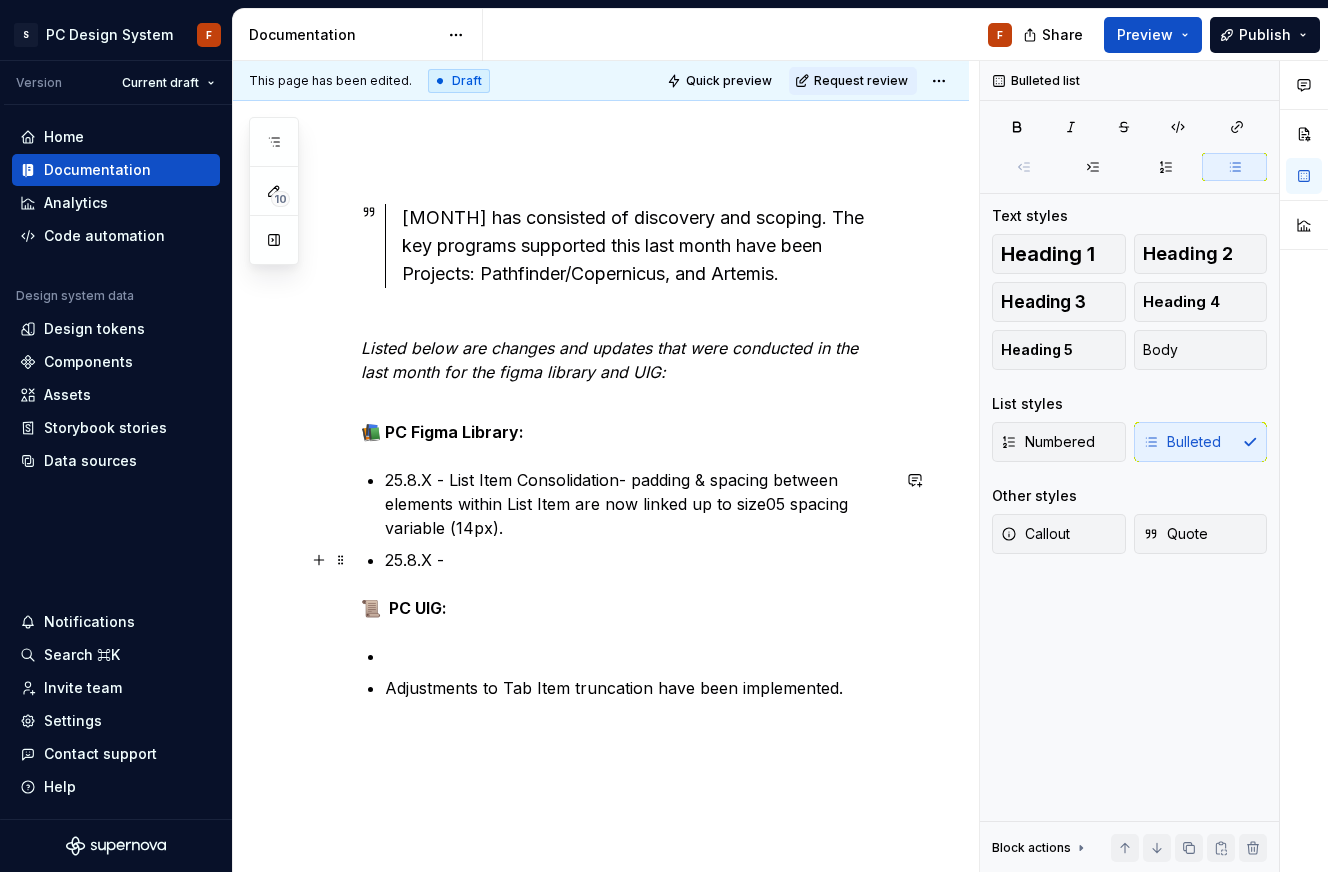 drag, startPoint x: 477, startPoint y: 553, endPoint x: 596, endPoint y: 562, distance: 119.33985 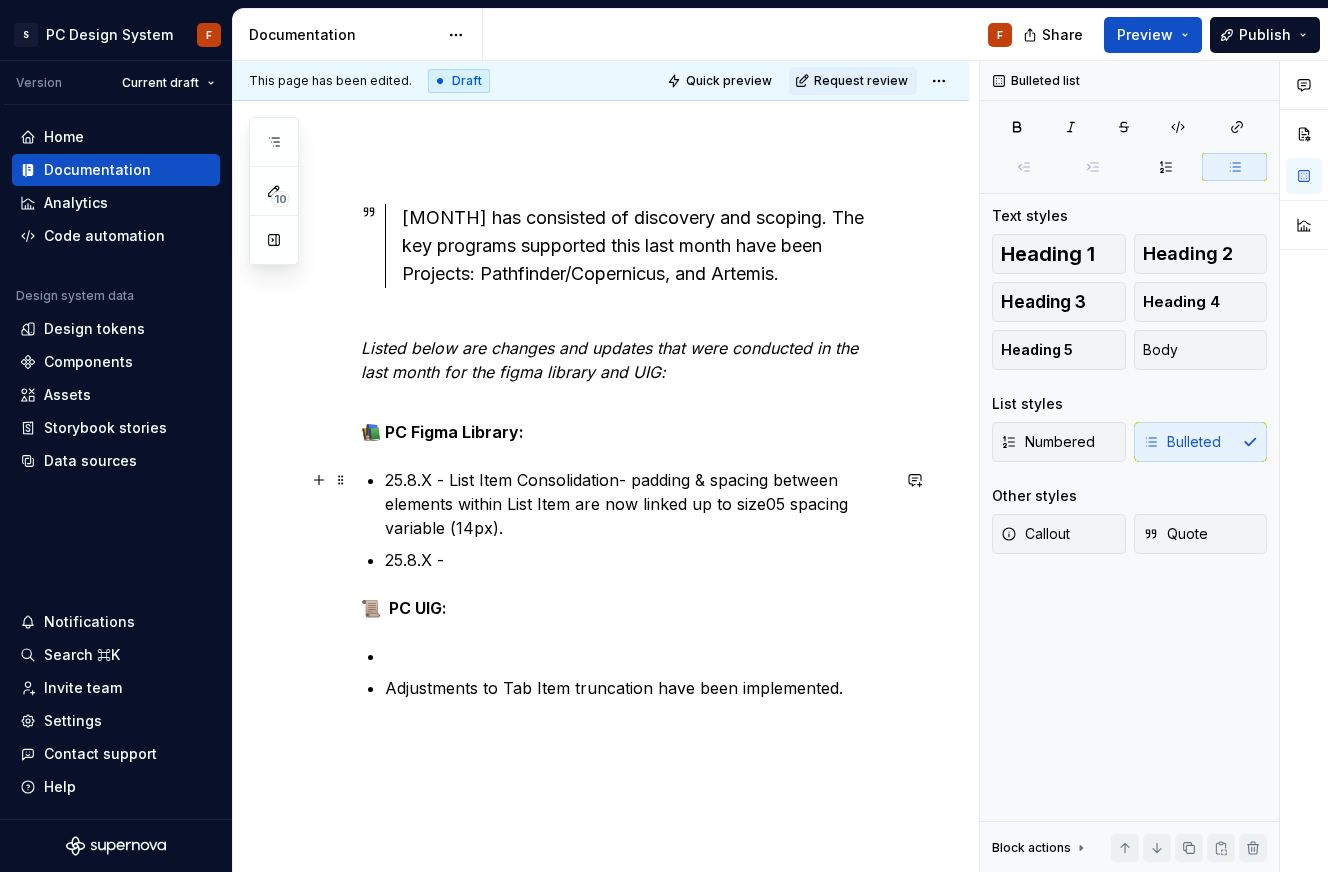 click on "25.8.X - List Item Consolidation- padding & spacing between elements within List Item are now linked up to size05 spacing variable (14px)." at bounding box center (637, 504) 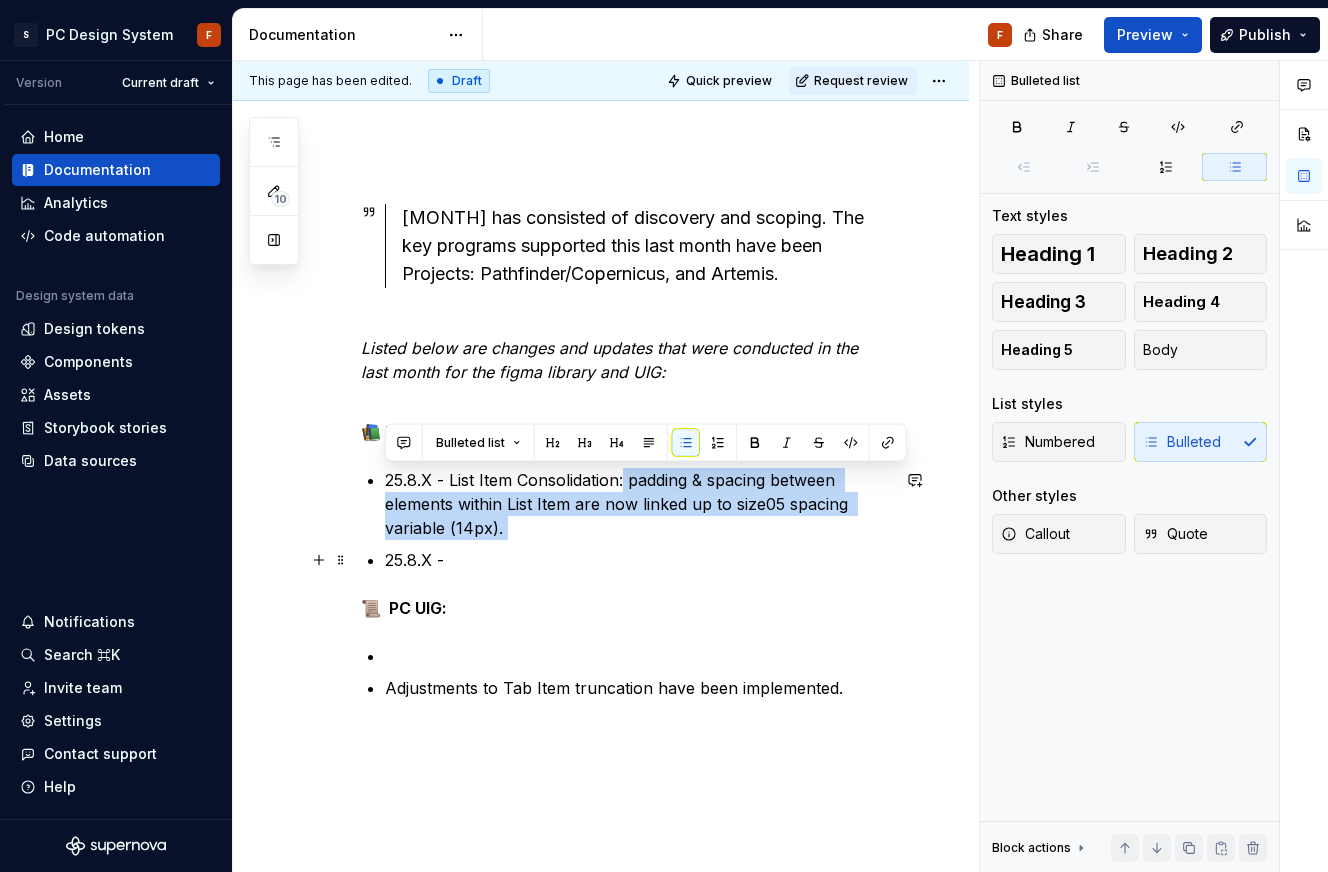 drag, startPoint x: 627, startPoint y: 480, endPoint x: 663, endPoint y: 544, distance: 73.43024 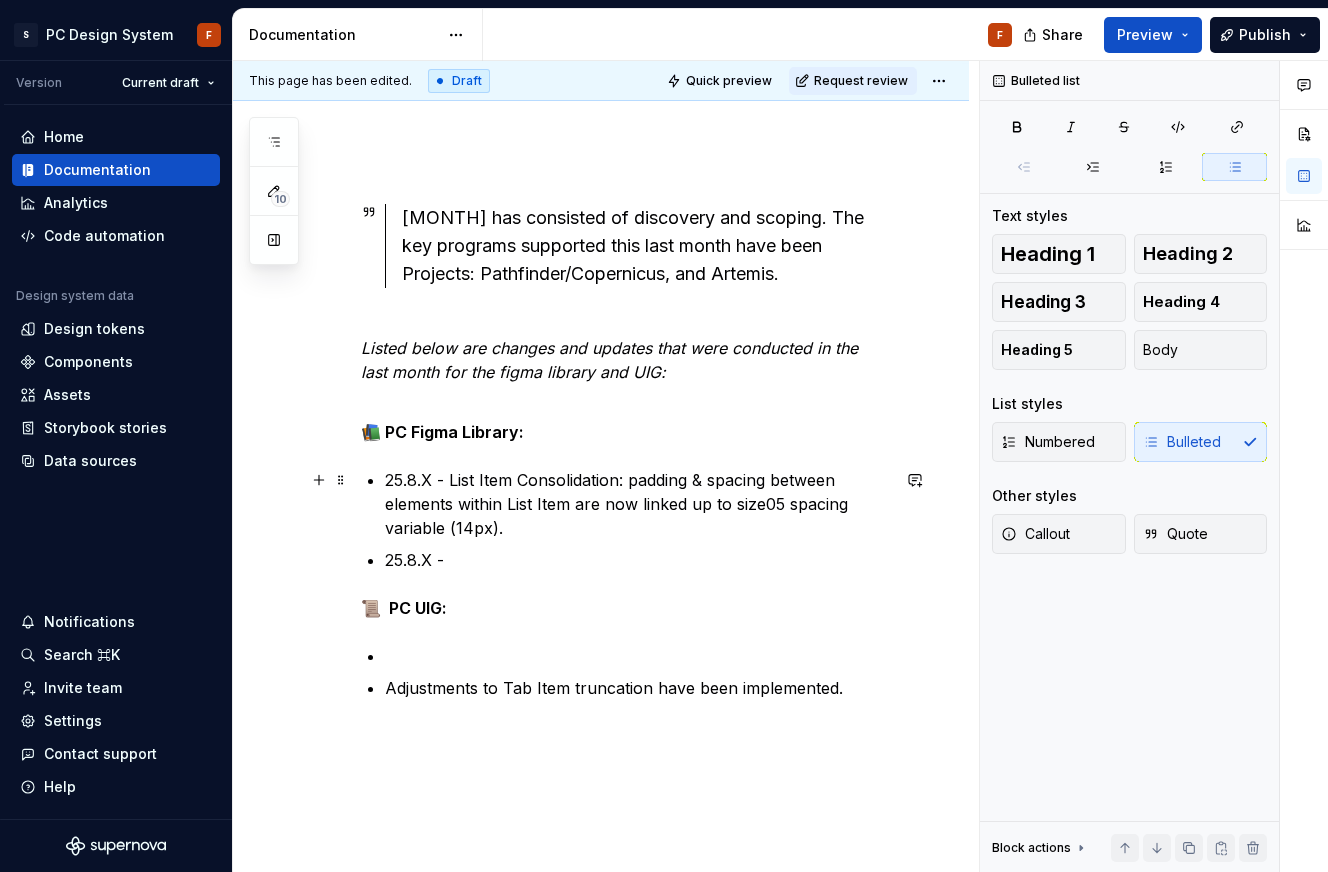 click on "25.8.X - List Item Consolidation: padding & spacing between elements within List Item are now linked up to size05 spacing variable (14px)." at bounding box center [637, 504] 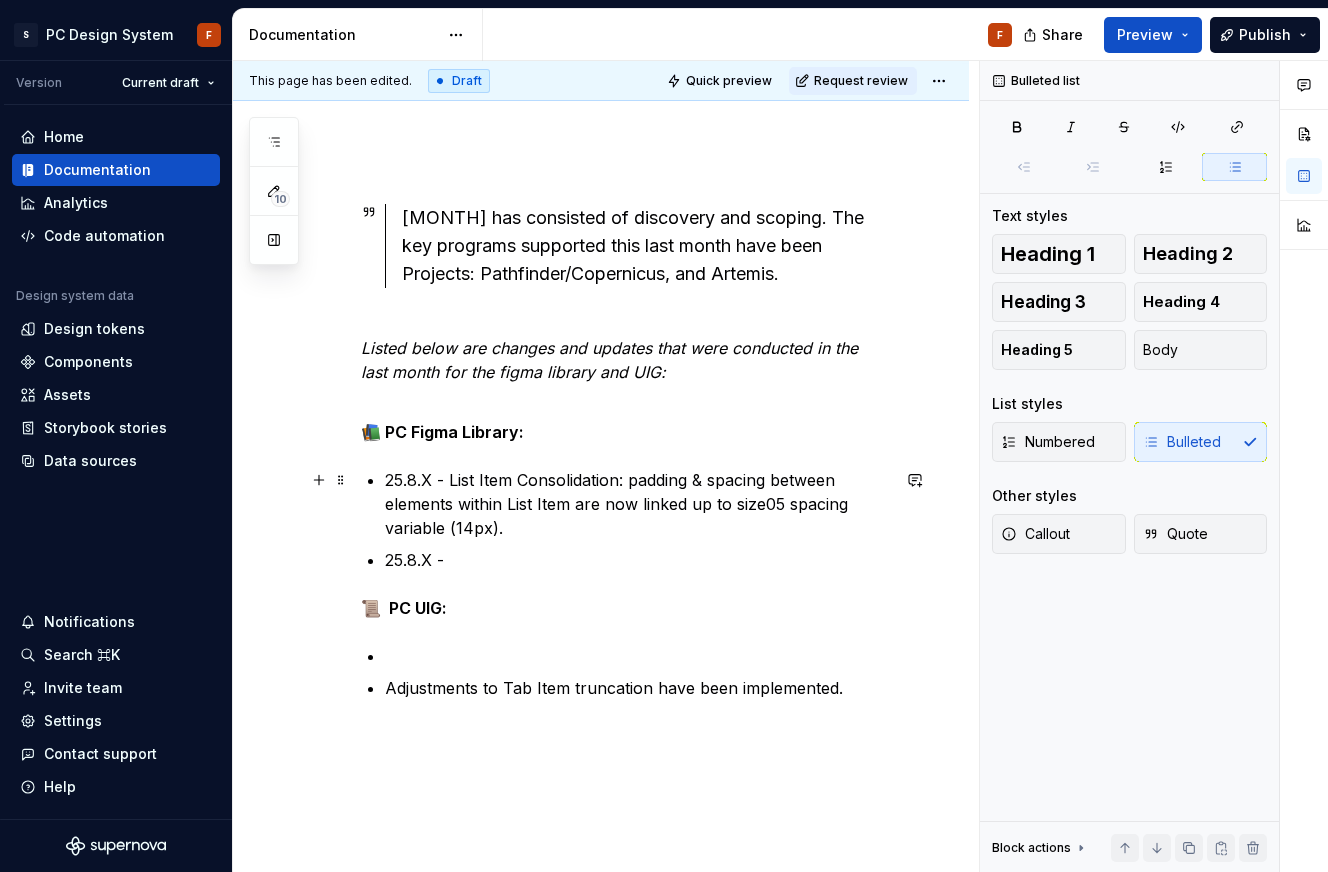 click on "25.8.X - List Item Consolidation: padding & spacing between elements within List Item are now linked up to size05 spacing variable (14px)." at bounding box center [637, 504] 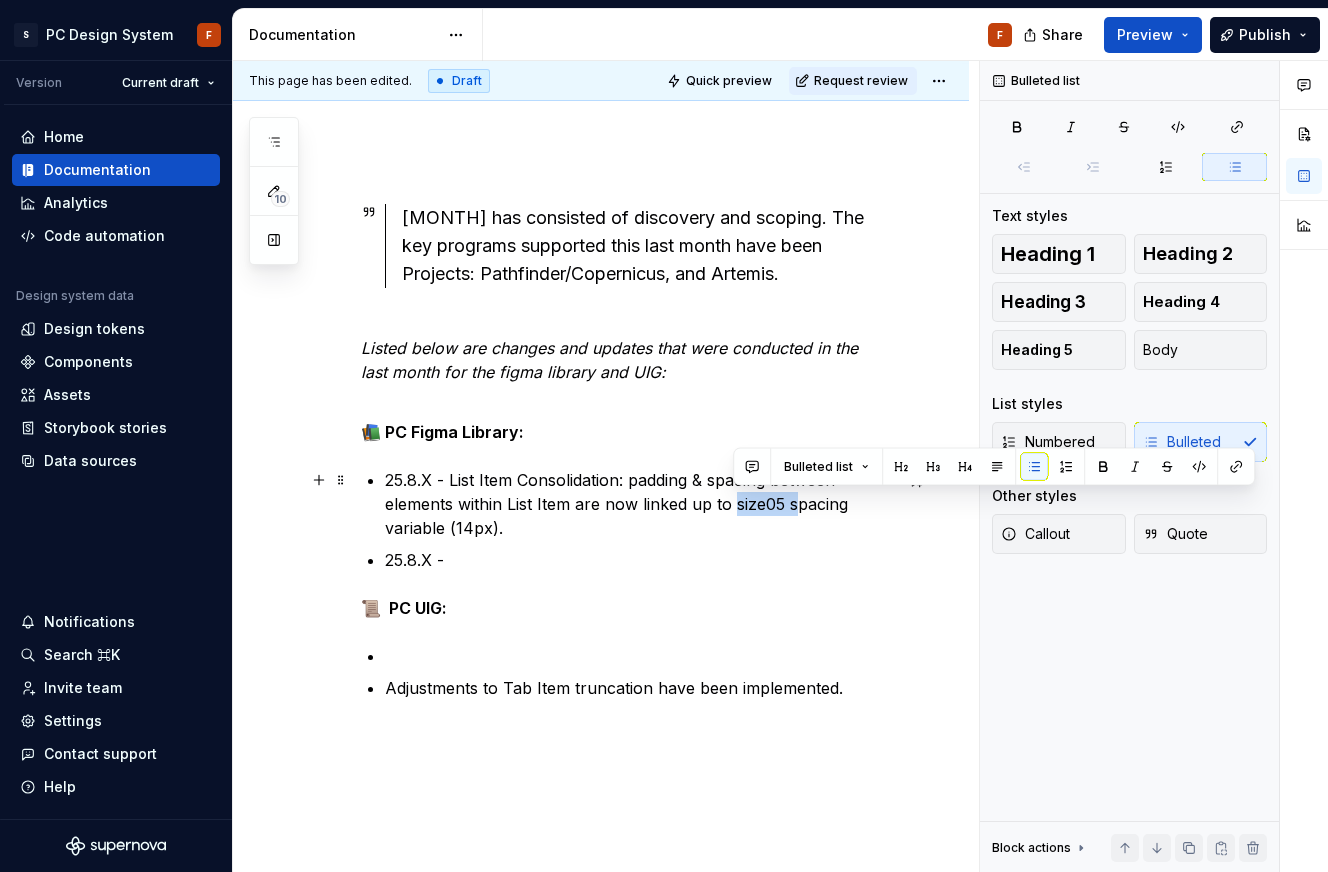 drag, startPoint x: 734, startPoint y: 502, endPoint x: 786, endPoint y: 498, distance: 52.153618 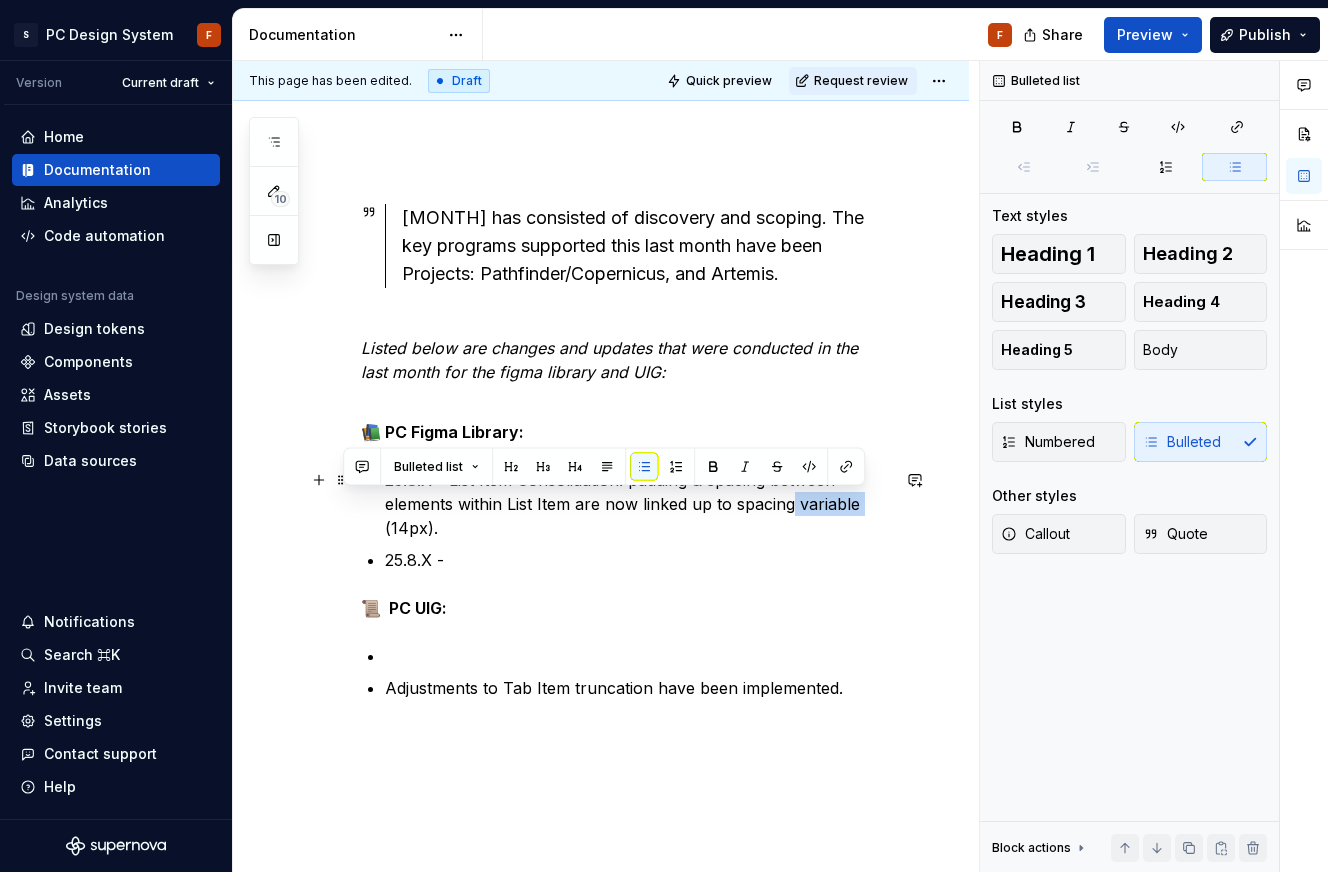 drag, startPoint x: 794, startPoint y: 501, endPoint x: 884, endPoint y: 498, distance: 90.04999 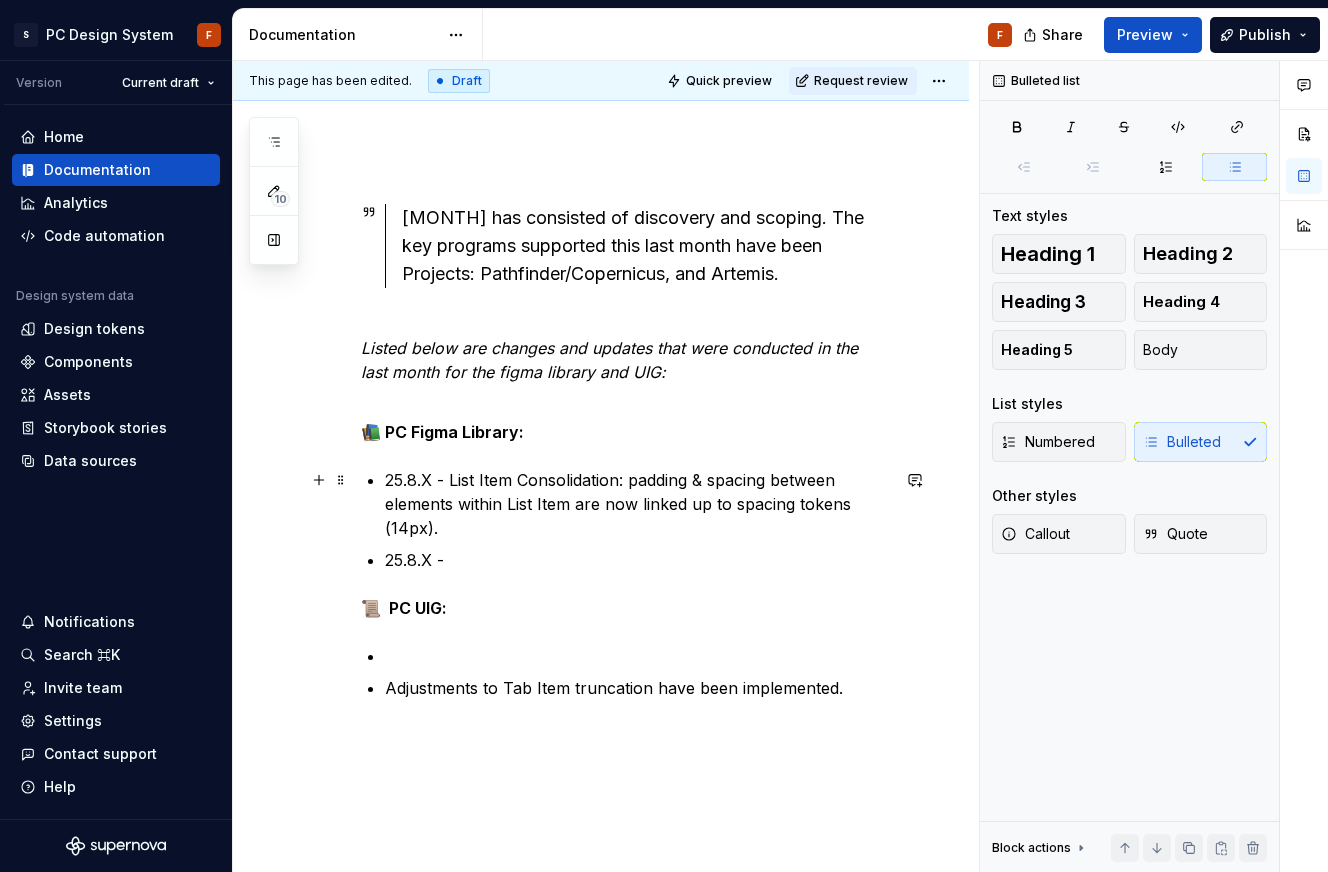 click on "25.8.X - List Item Consolidation: padding & spacing between elements within List Item are now linked up to spacing tokens (14px)." at bounding box center [637, 504] 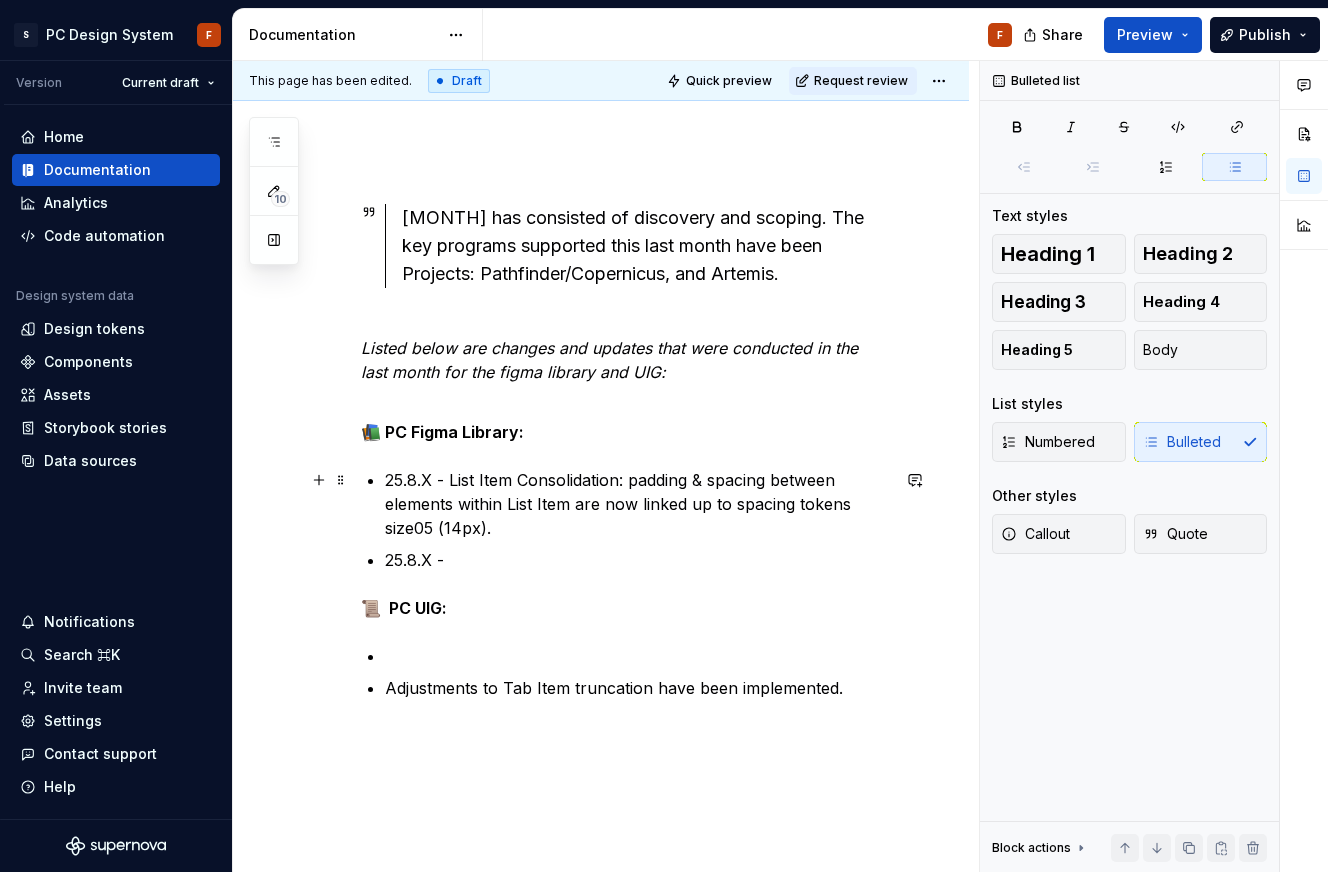 click on "25.8.X - List Item Consolidation: padding & spacing between elements within List Item are now linked up to spacing tokens size05 (14px)." at bounding box center (637, 504) 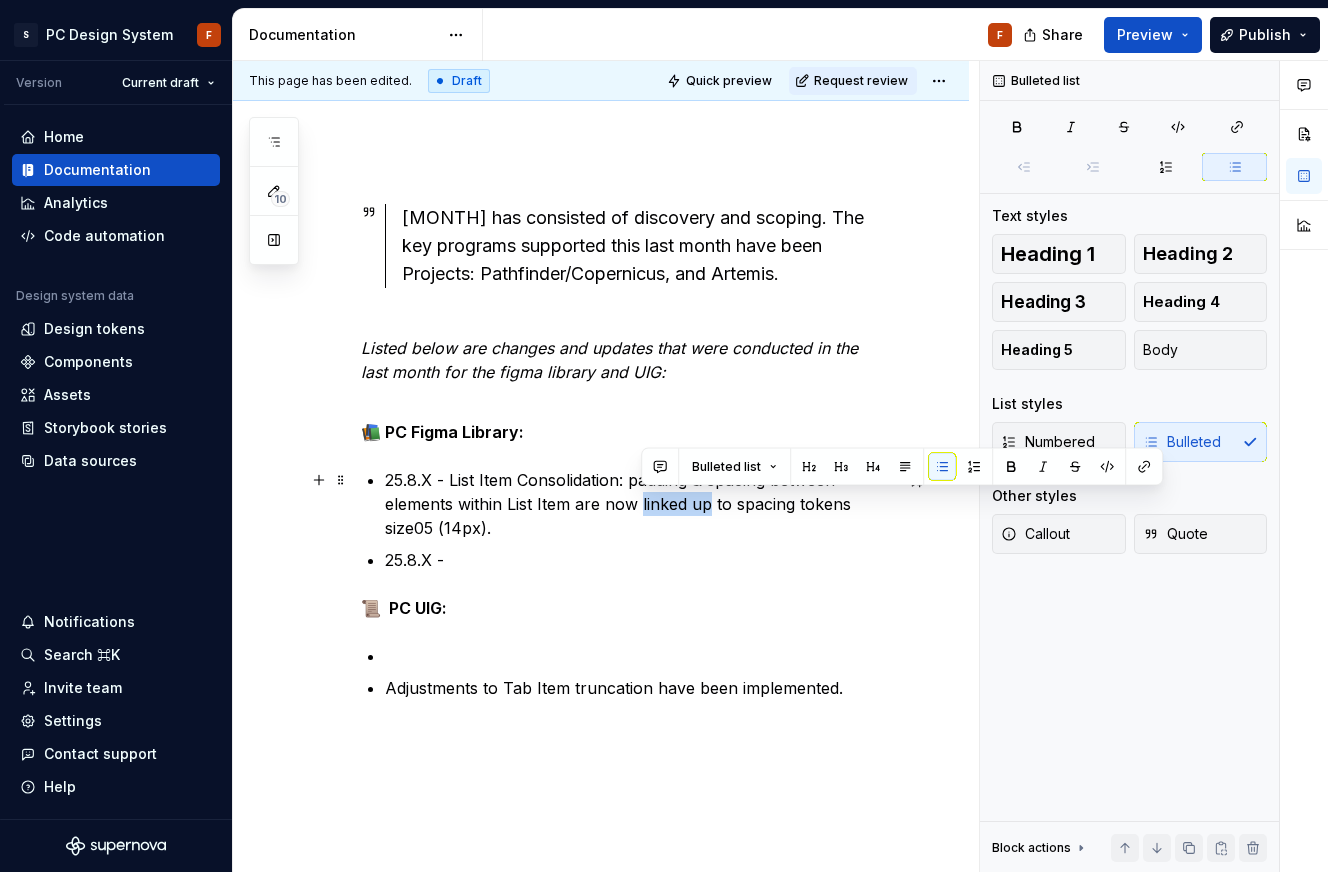 drag, startPoint x: 709, startPoint y: 504, endPoint x: 641, endPoint y: 499, distance: 68.18358 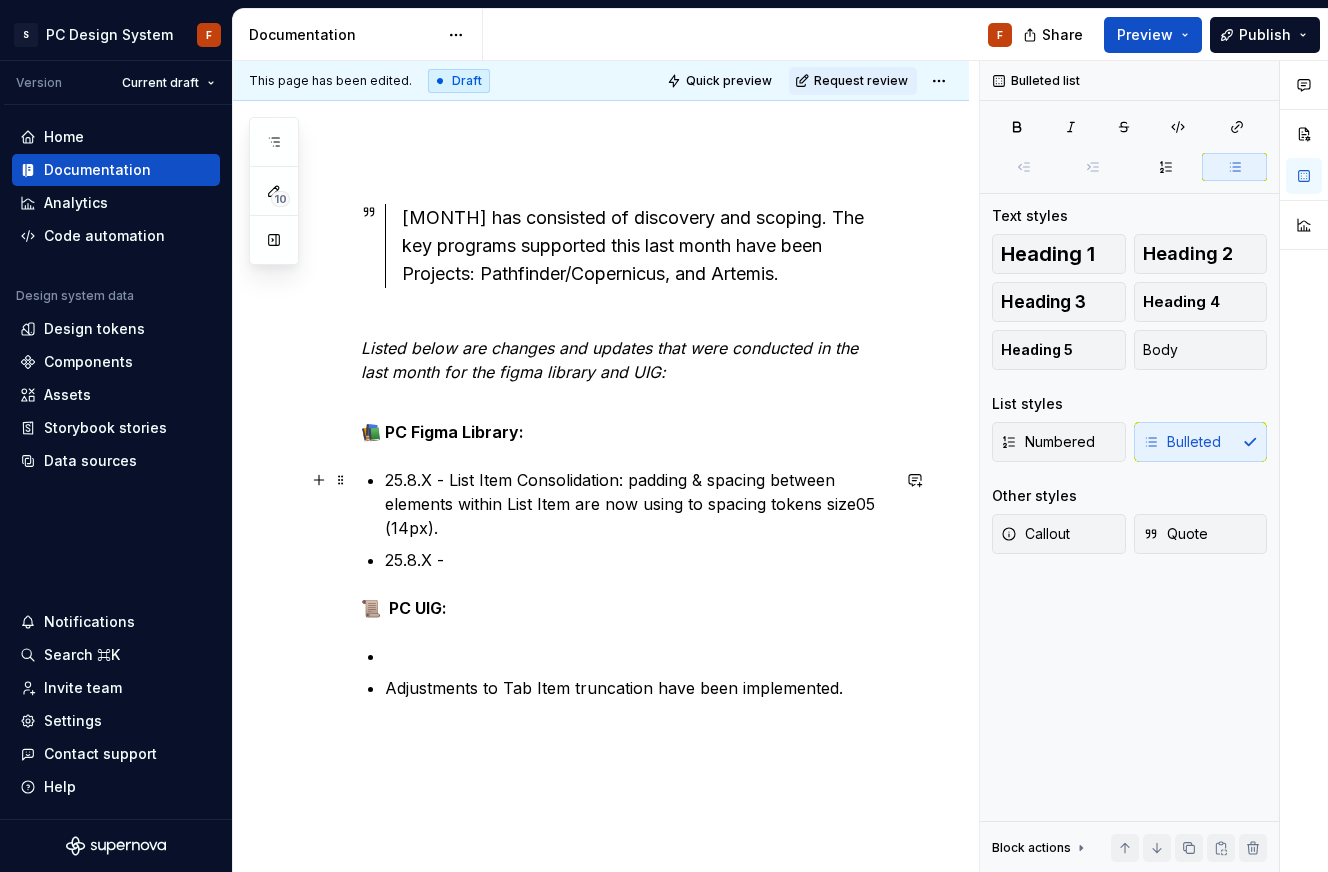 click on "25.8.X - List Item Consolidation: padding & spacing between elements within List Item are now using to spacing tokens size05 (14px)." at bounding box center (637, 504) 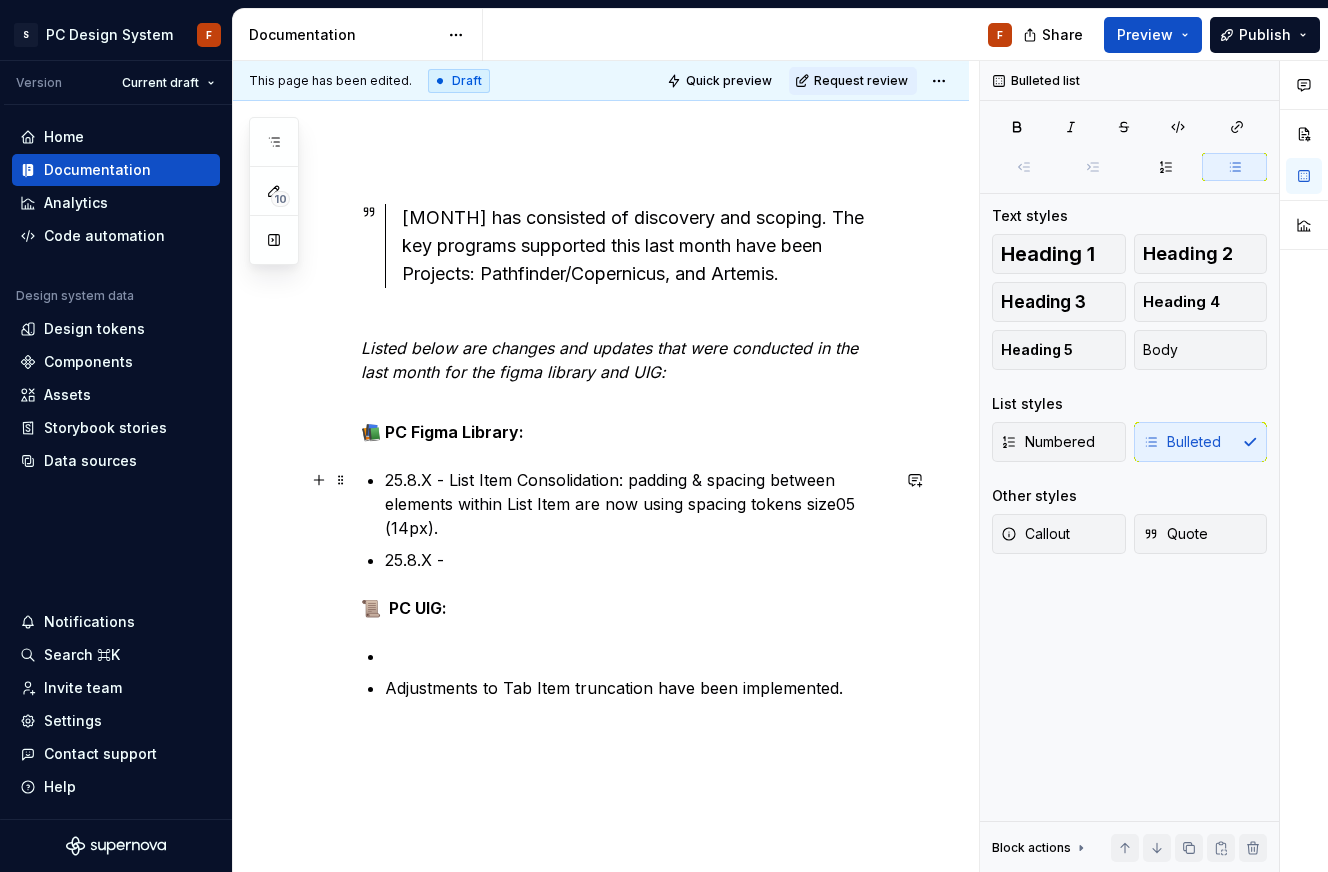 click on "25.8.X - List Item Consolidation: padding & spacing between elements within List Item are now using spacing tokens size05 (14px)." at bounding box center [637, 504] 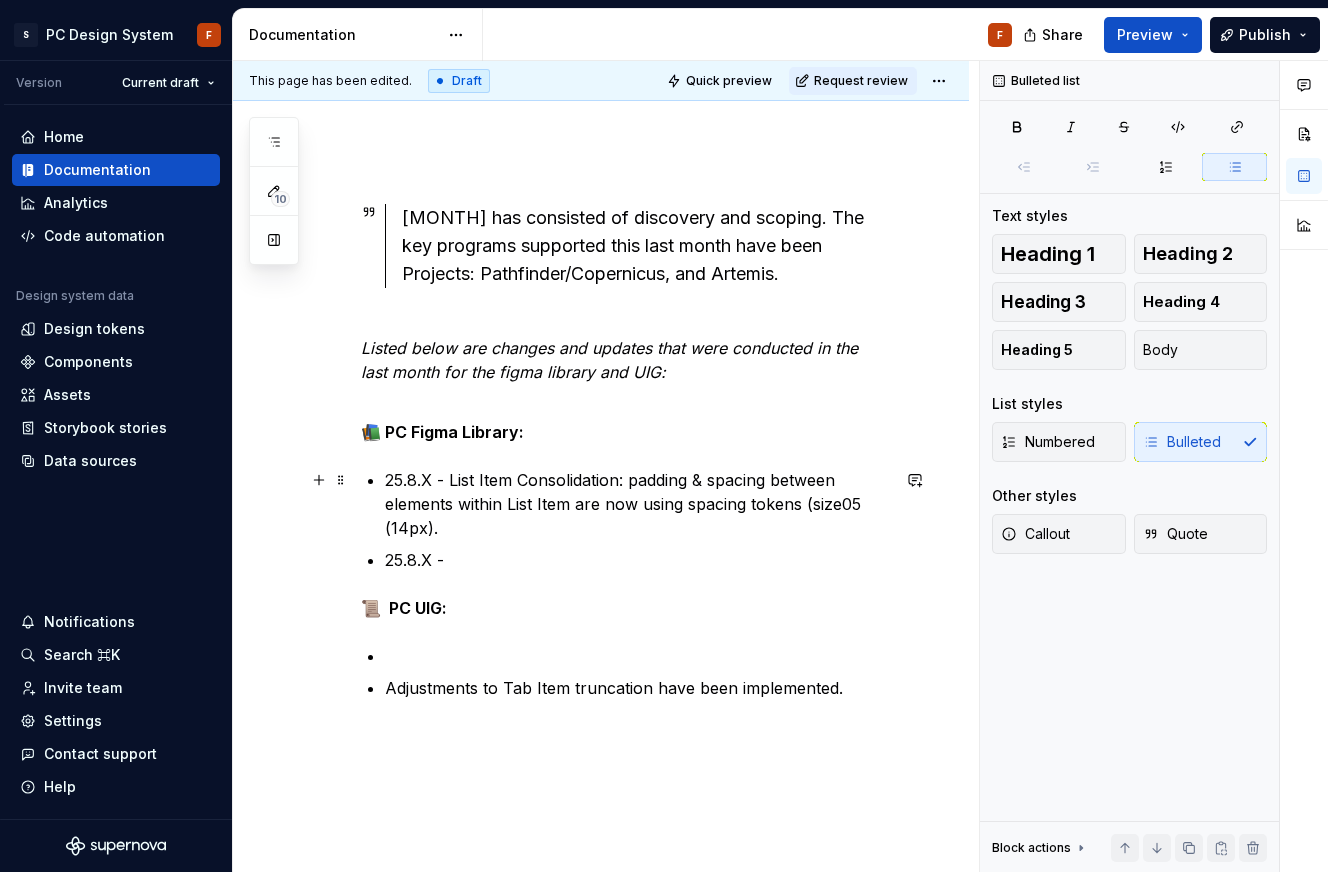 click on "25.8.X - List Item Consolidation: padding & spacing between elements within List Item are now using spacing tokens (size05 (14px)." at bounding box center [637, 504] 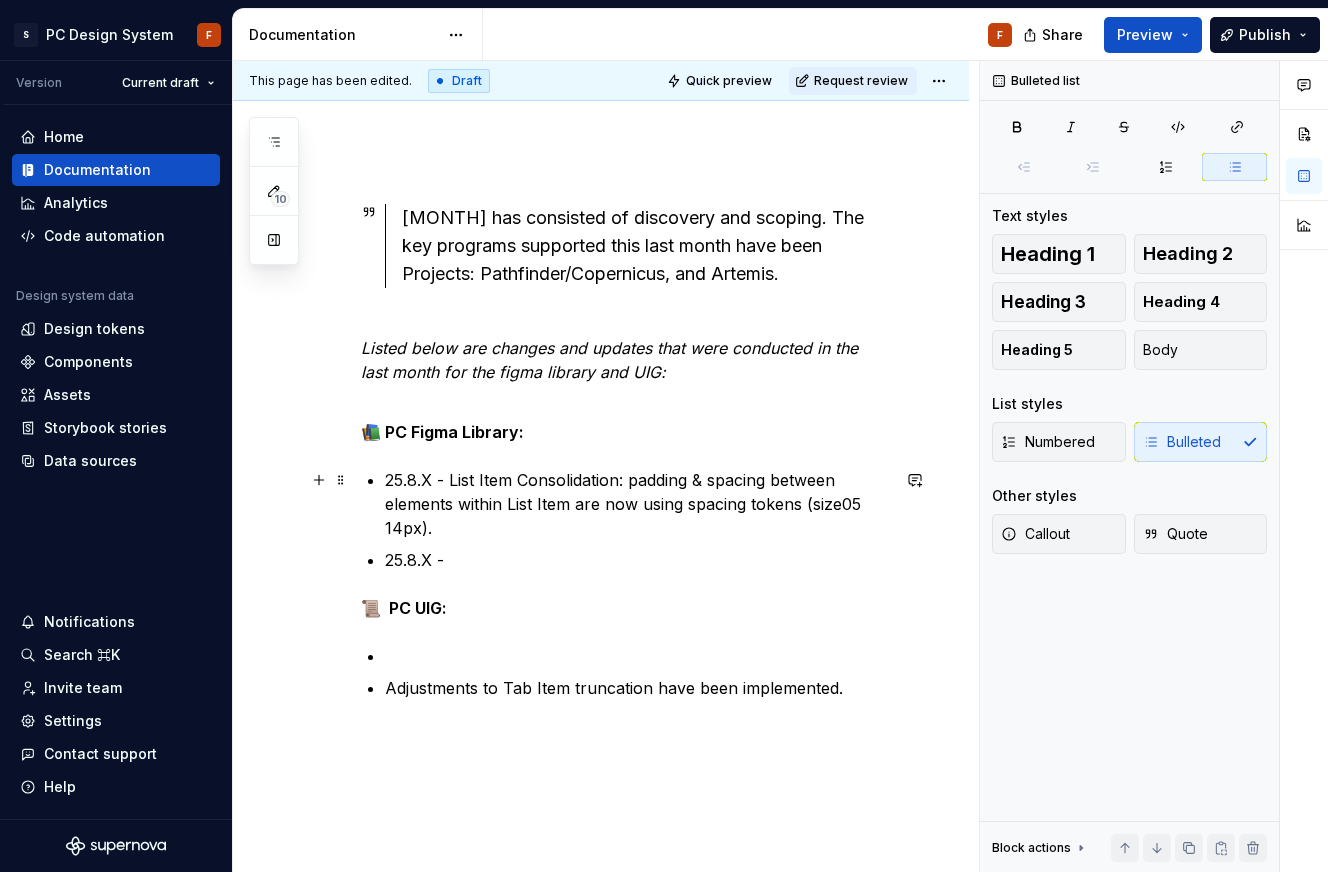click on "25.8.X - List Item Consolidation: padding & spacing between elements within List Item are now using spacing tokens (size05 14px)." at bounding box center [637, 504] 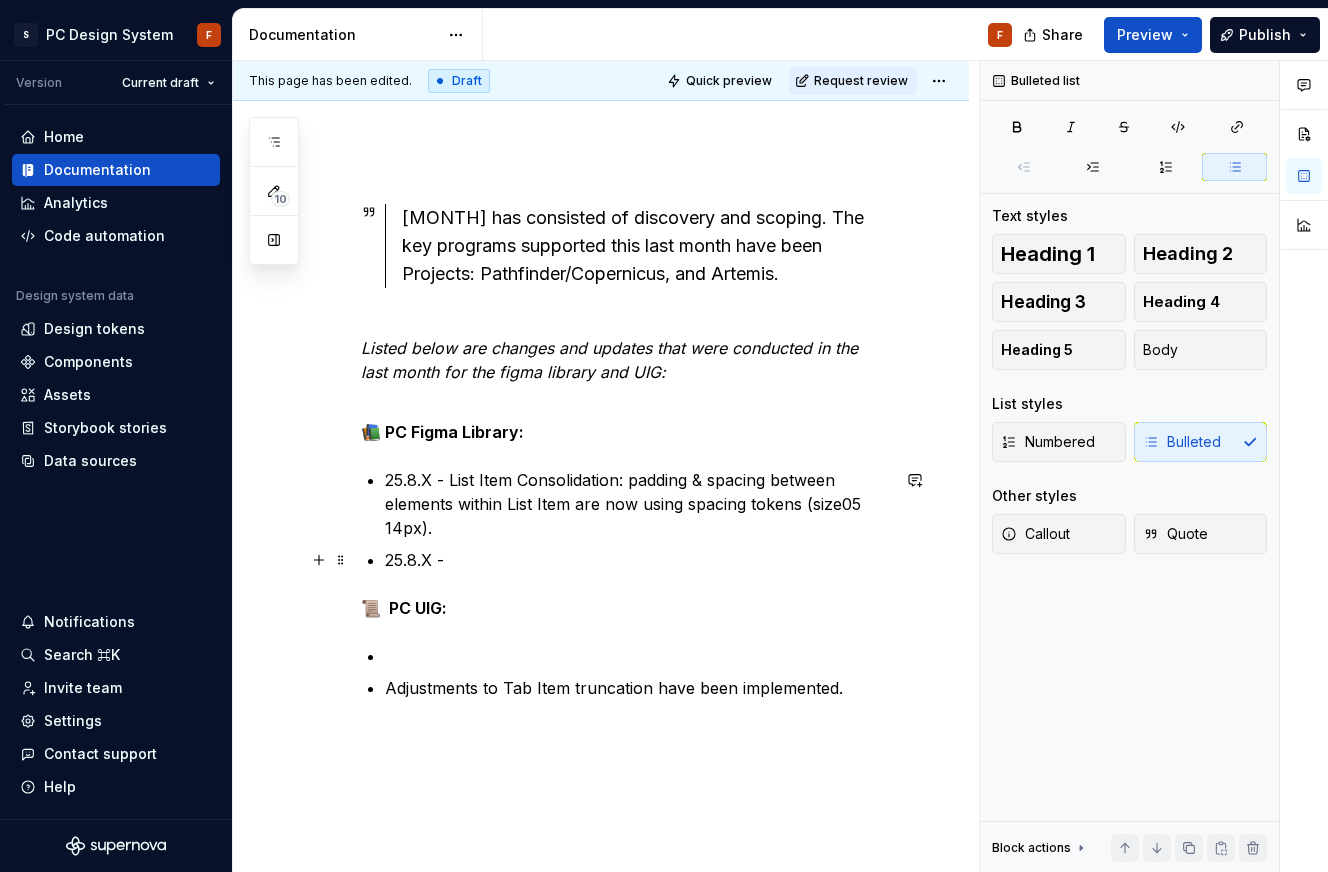 click on "25.8.X -" at bounding box center (637, 560) 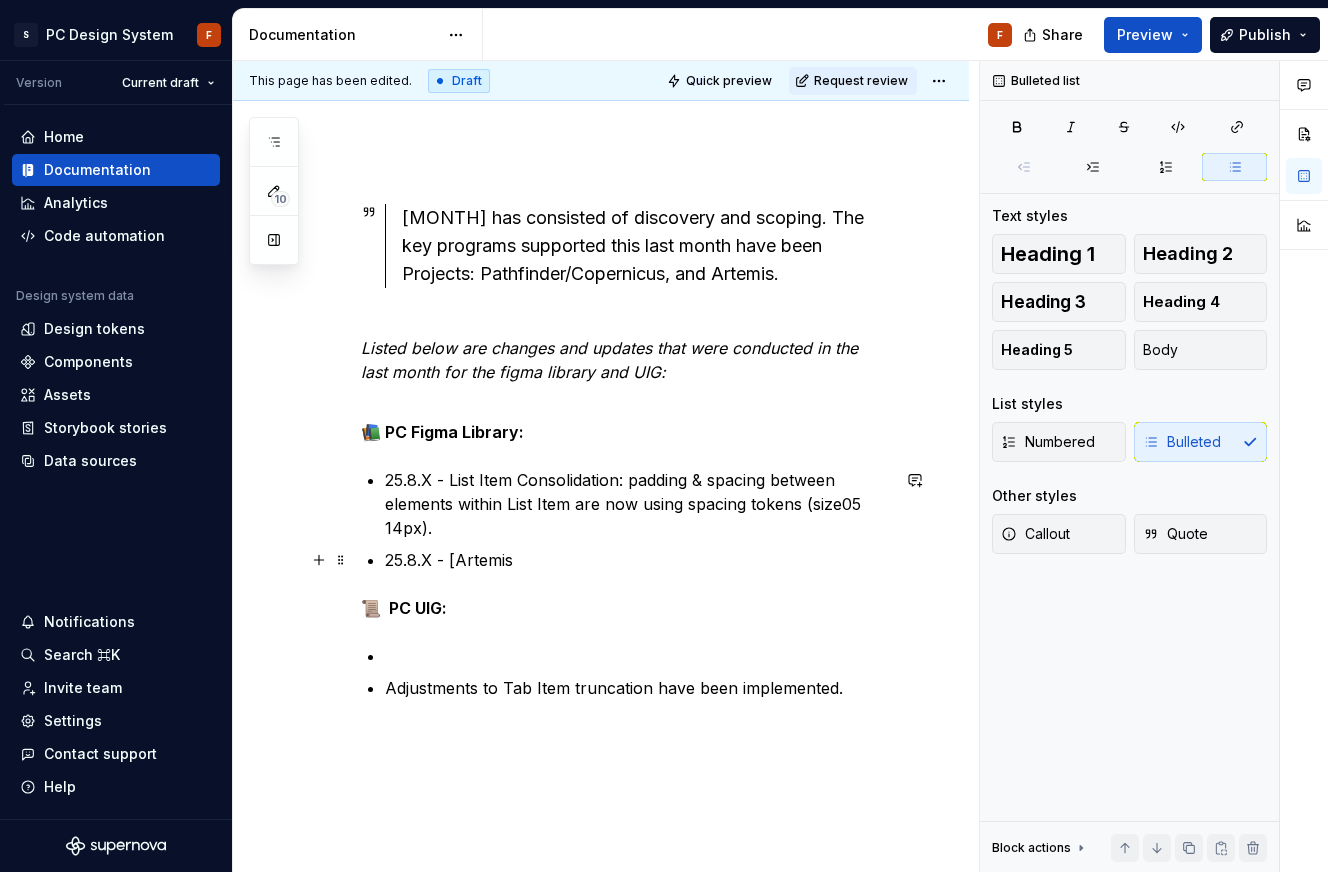 click on "25.8.X - [Artemis" at bounding box center (637, 560) 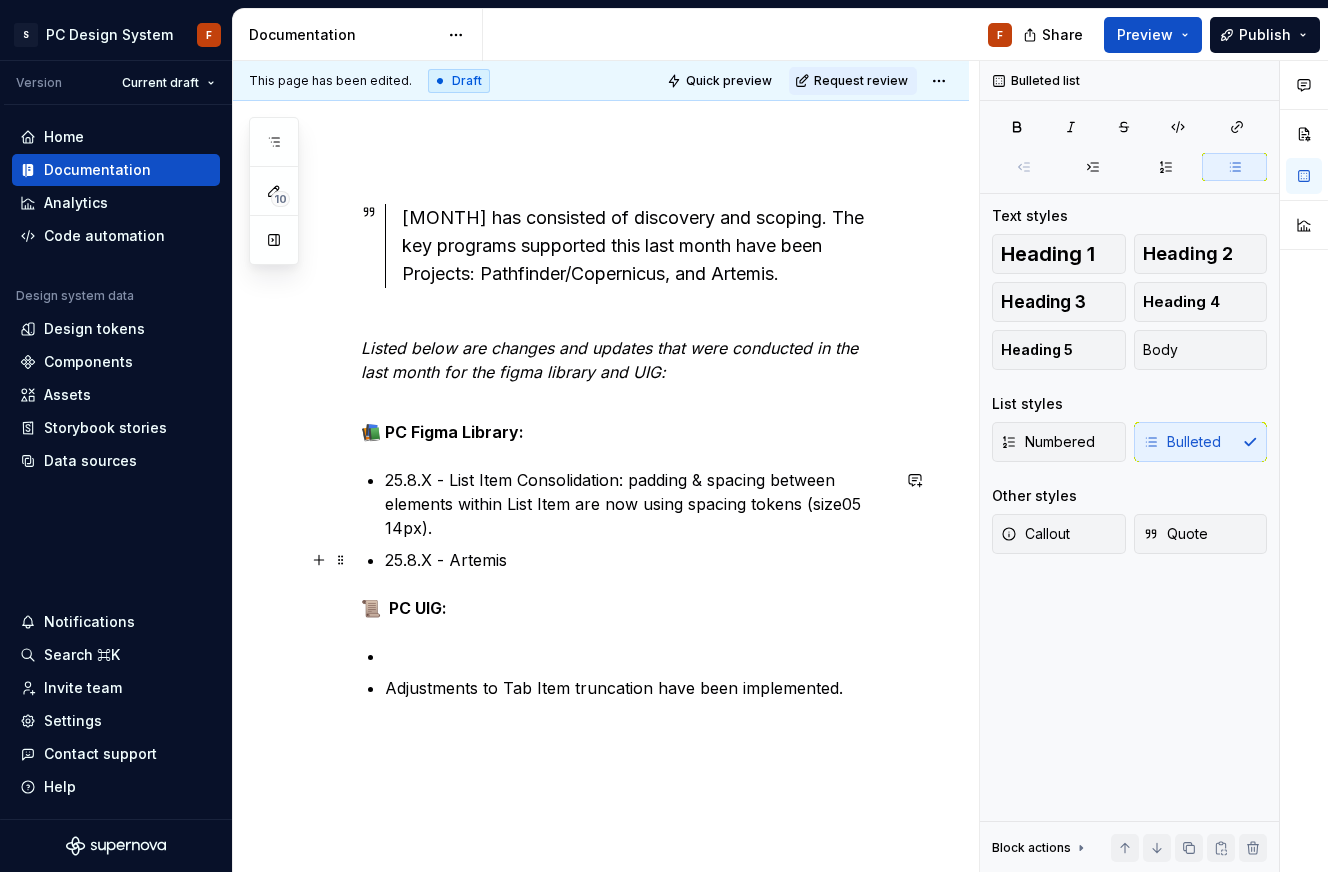 click on "25.8.X - Artemis" at bounding box center [637, 560] 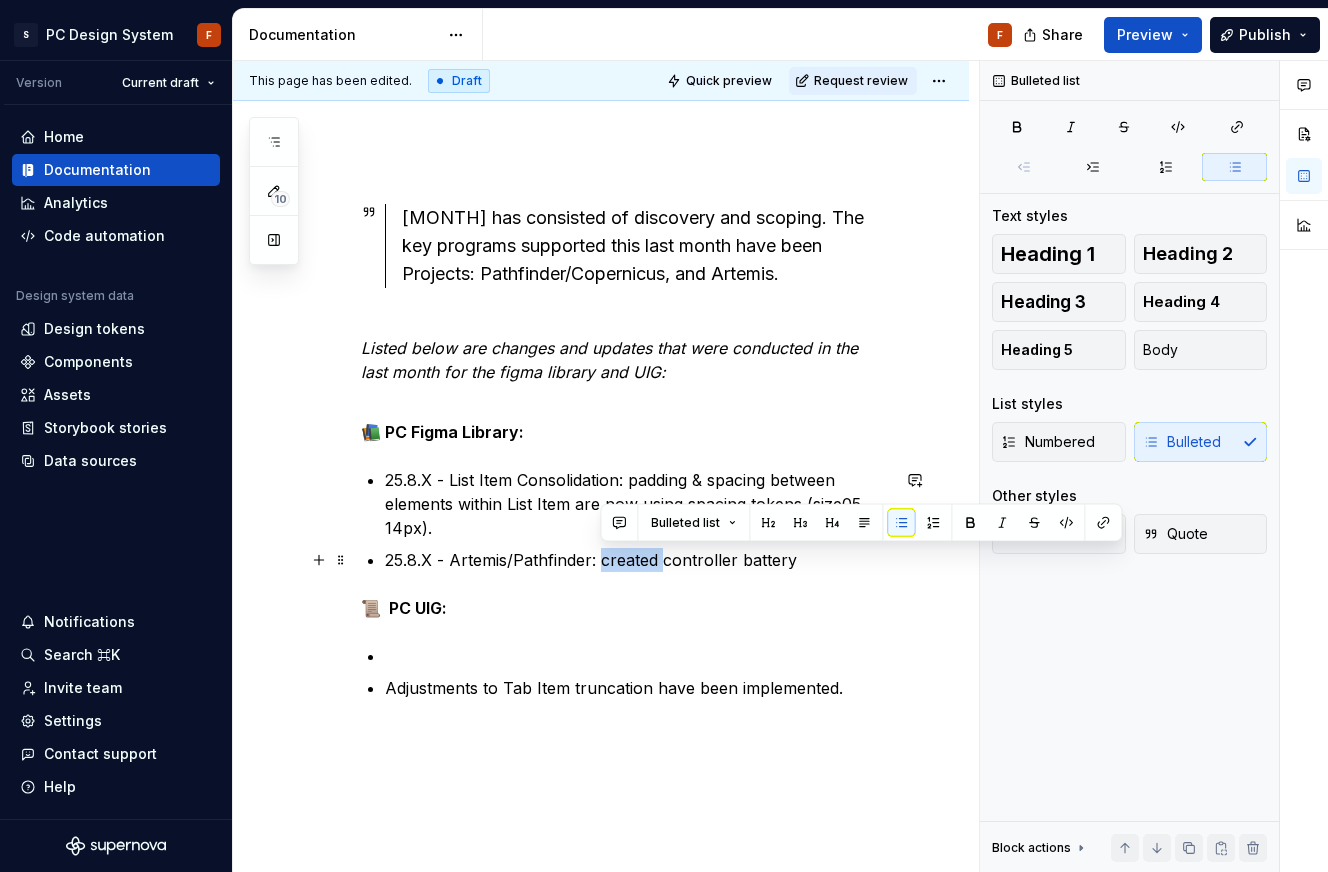 drag, startPoint x: 666, startPoint y: 562, endPoint x: 601, endPoint y: 557, distance: 65.192024 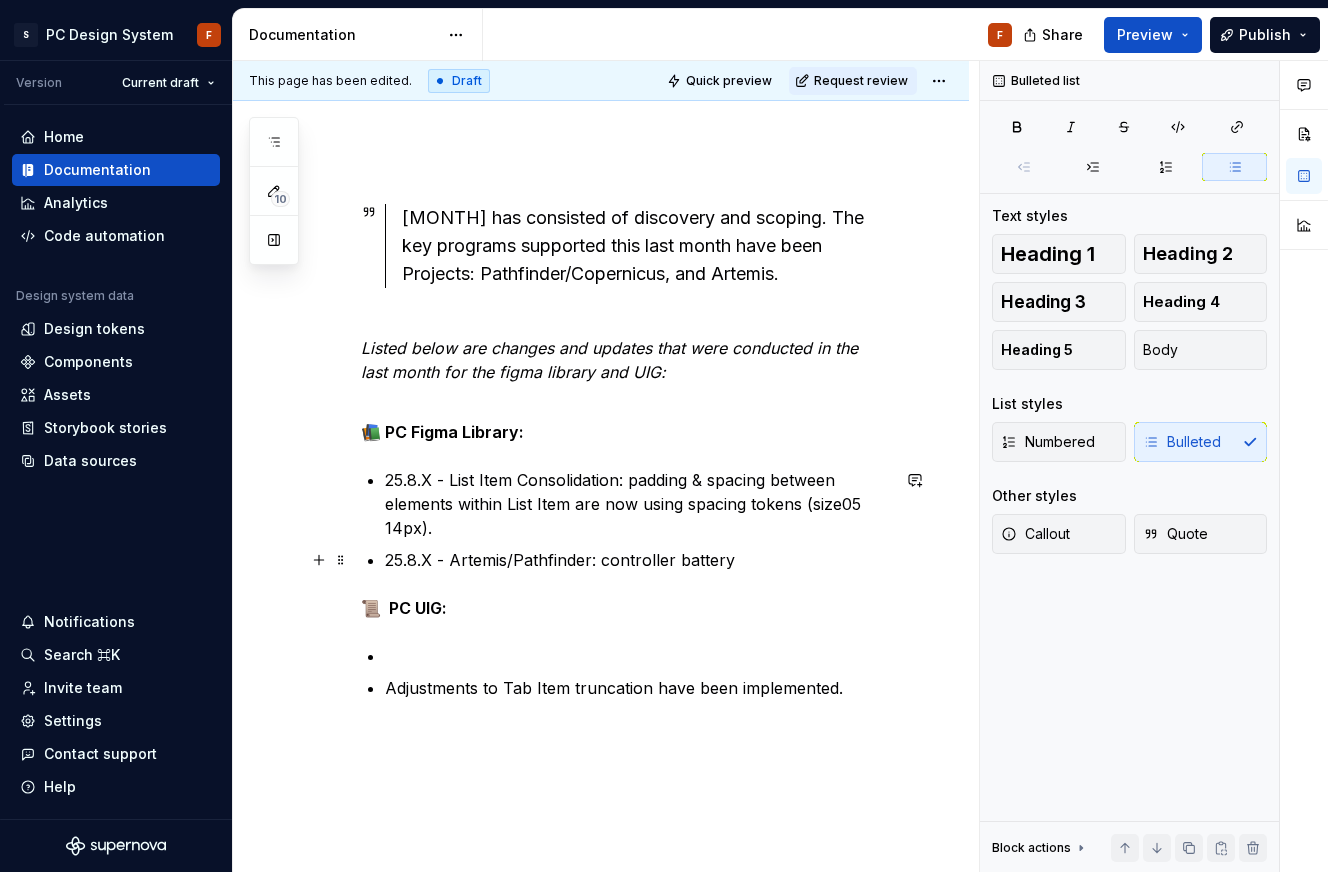 click on "25.8.X - Artemis/Pathfinder: controller battery" at bounding box center (637, 560) 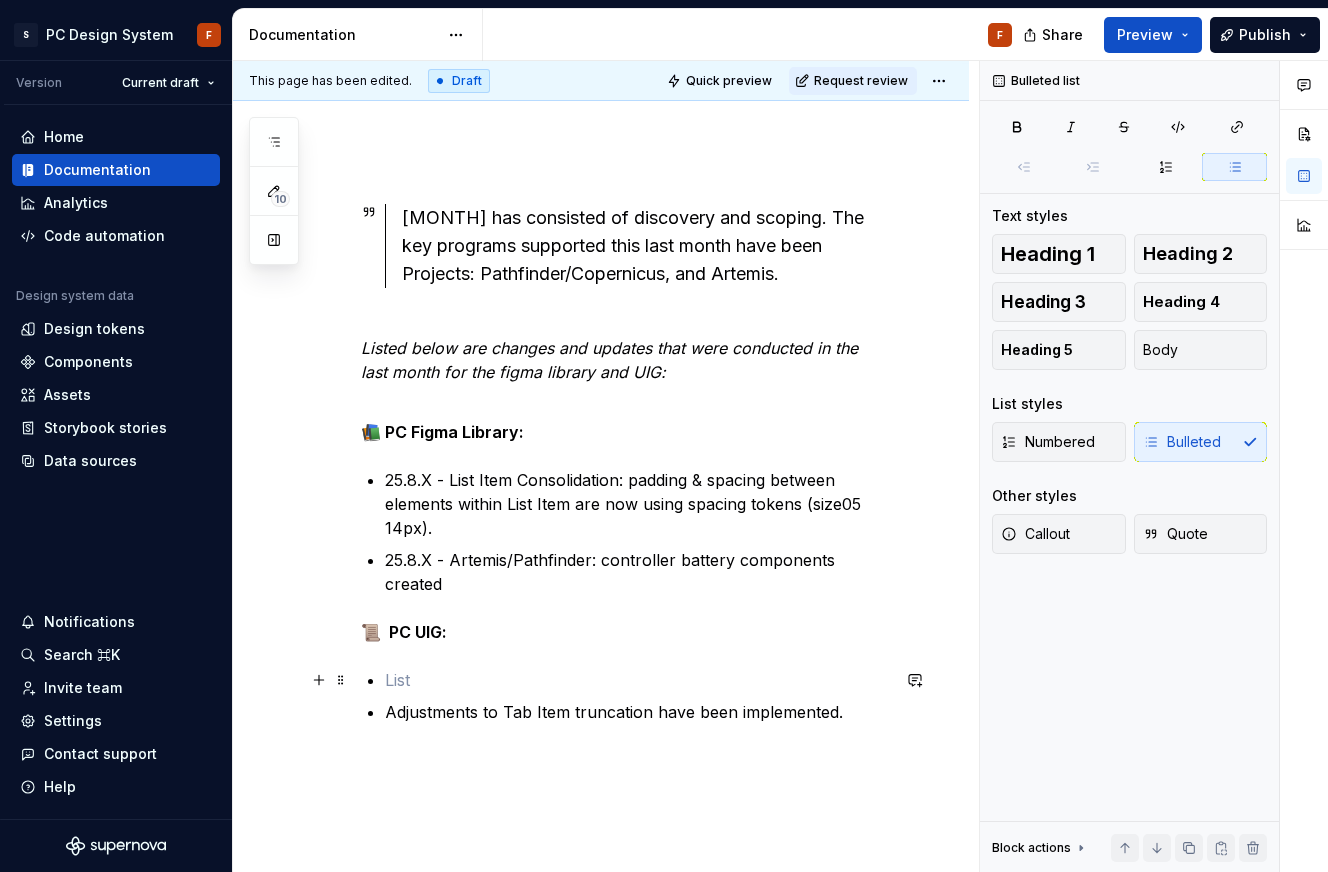 click at bounding box center [637, 680] 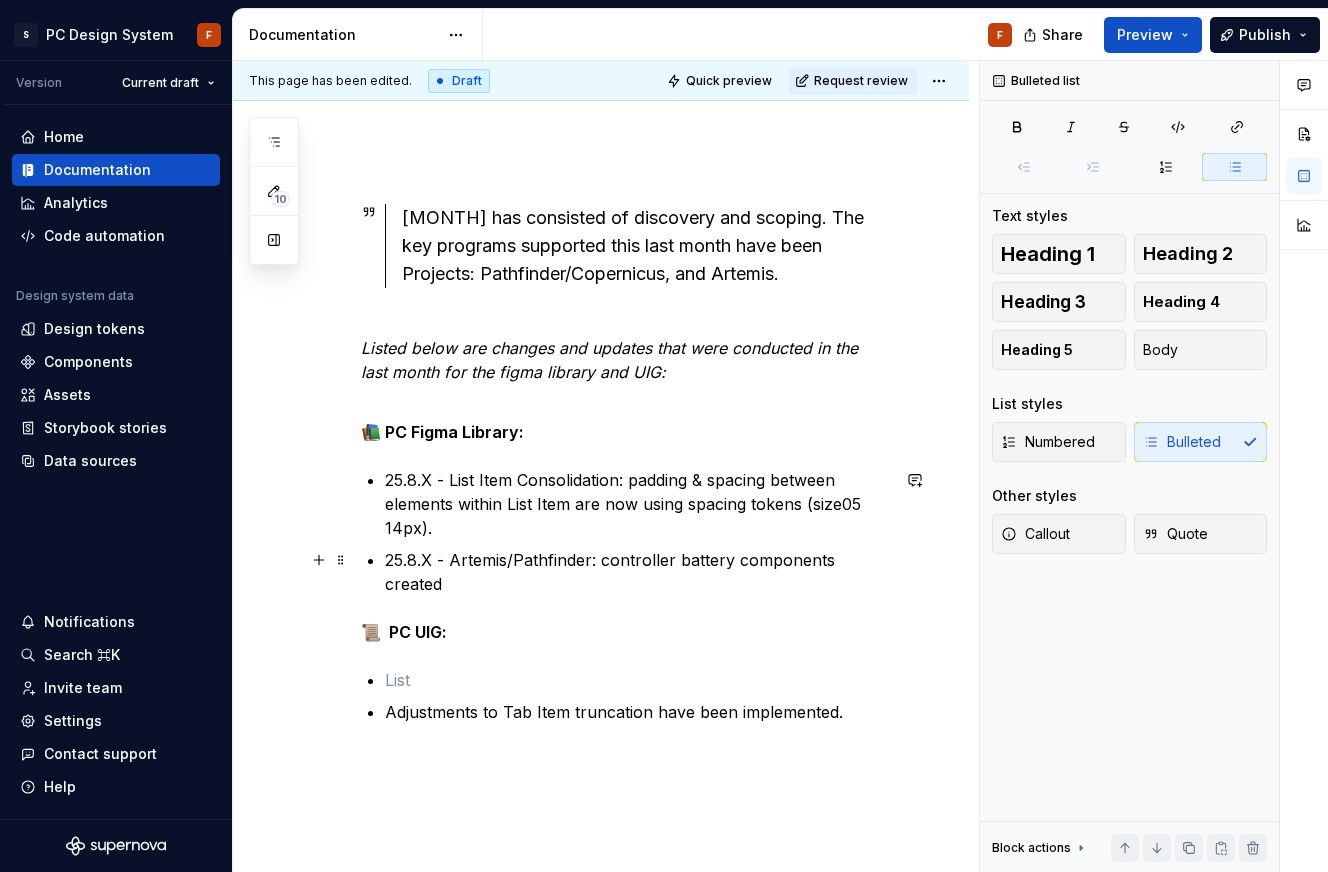 click on "25.8.X - Artemis/Pathfinder: controller battery components created" at bounding box center [637, 572] 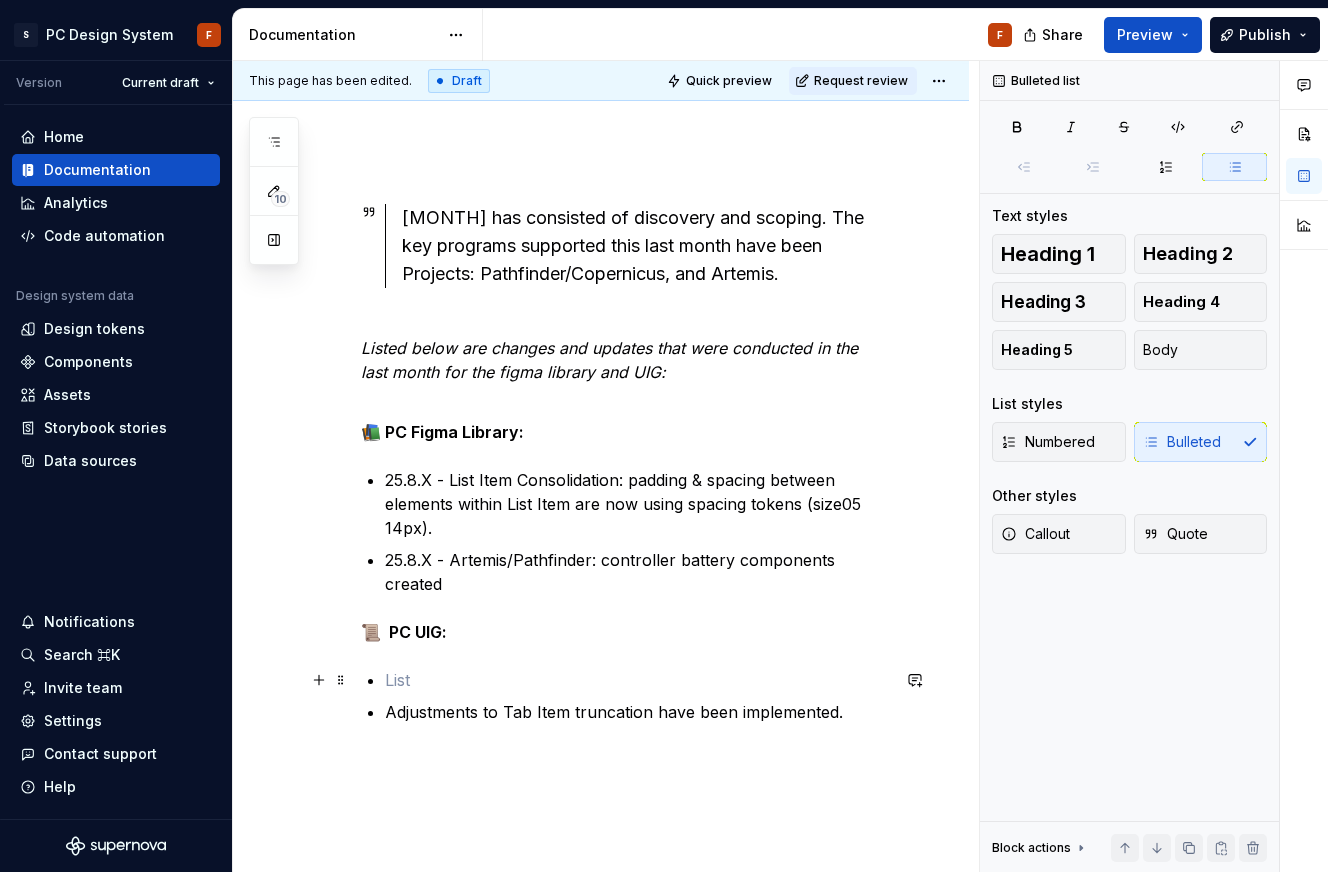 click at bounding box center [637, 680] 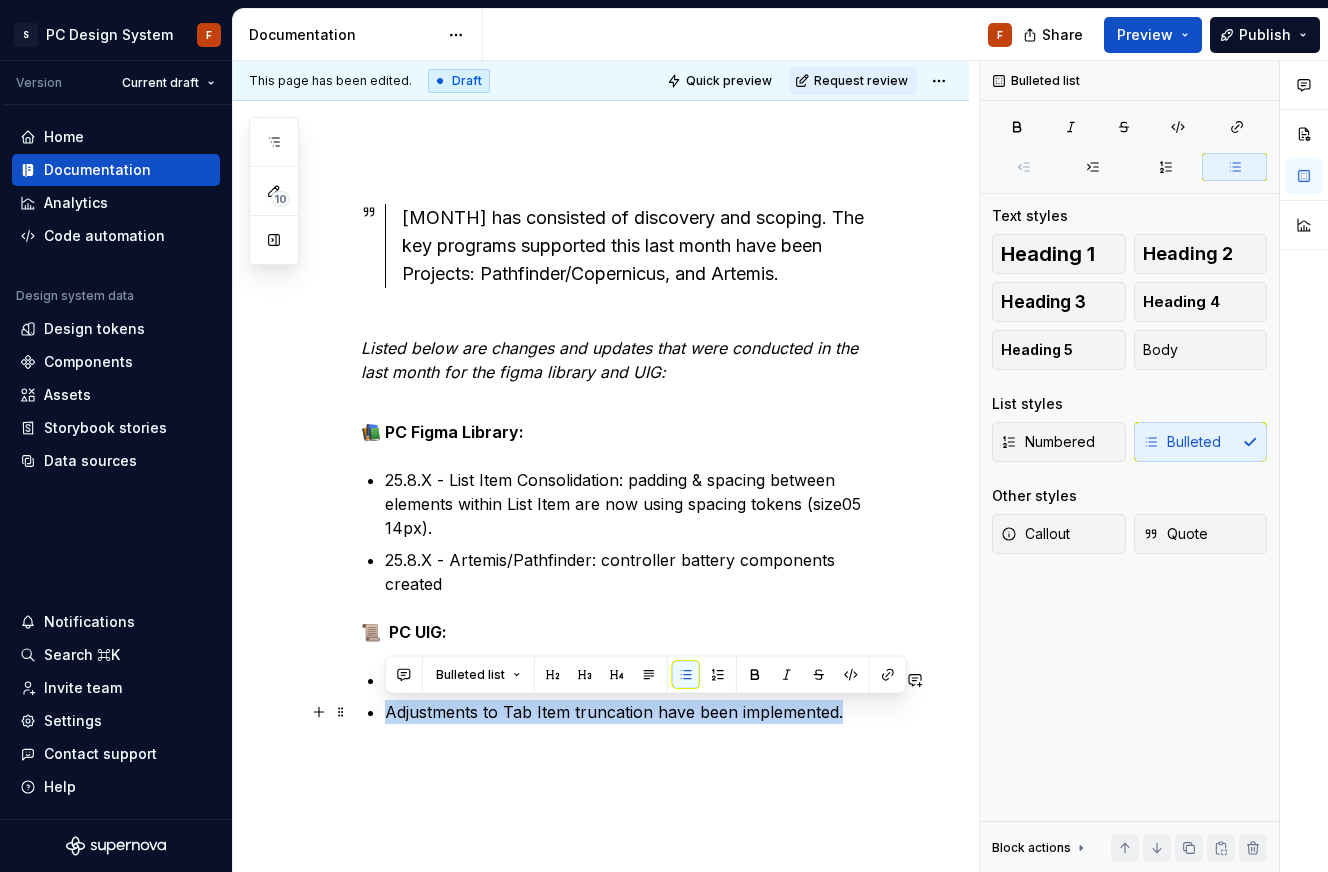 drag, startPoint x: 856, startPoint y: 714, endPoint x: 379, endPoint y: 718, distance: 477.01678 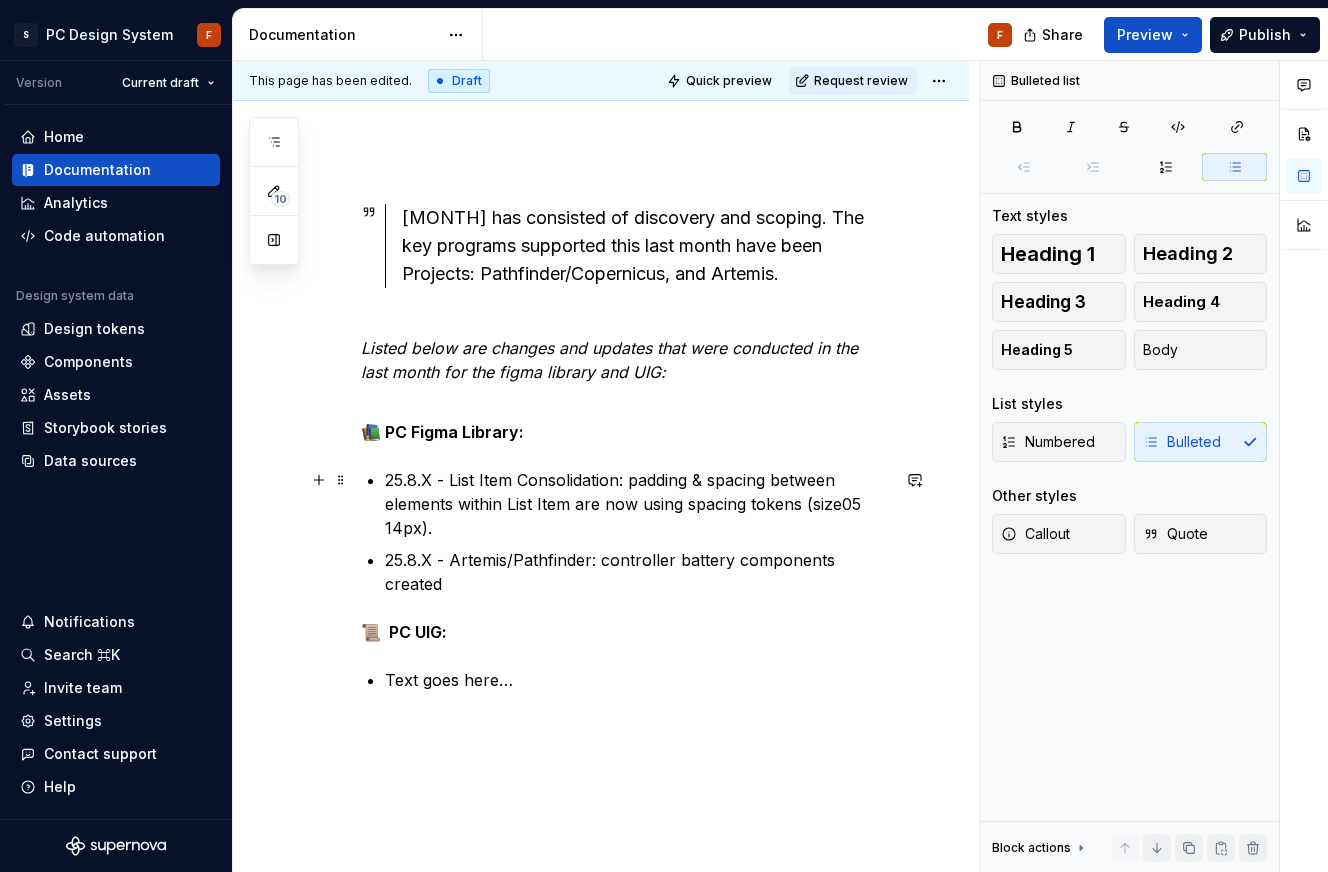 click on "25.8.X - List Item Consolidation: padding & spacing between elements within List Item are now using spacing tokens (size05 14px)." at bounding box center (637, 504) 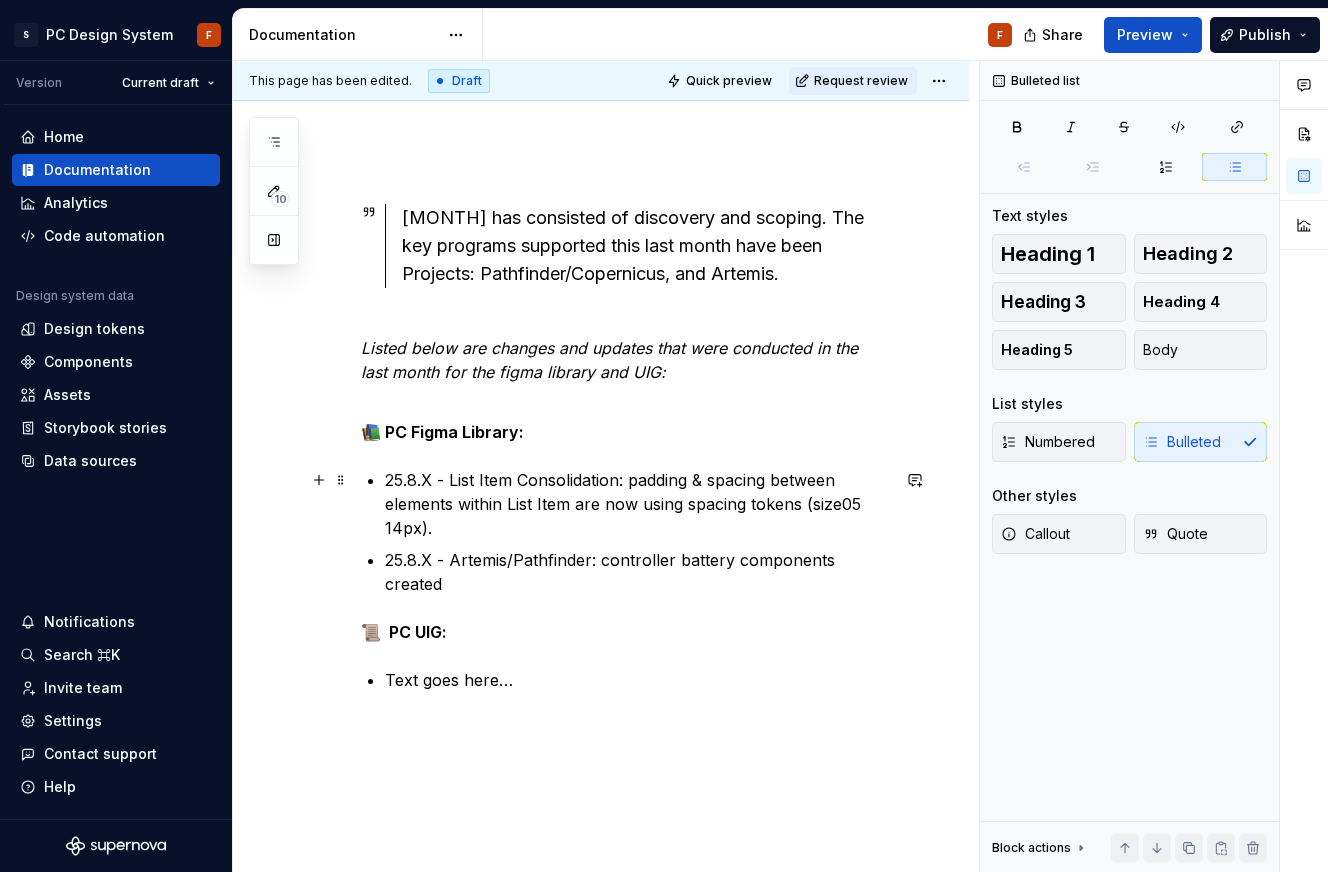 click on "25.8.X - List Item Consolidation: padding & spacing between elements within List Item are now using spacing tokens (size05 14px)." at bounding box center [637, 504] 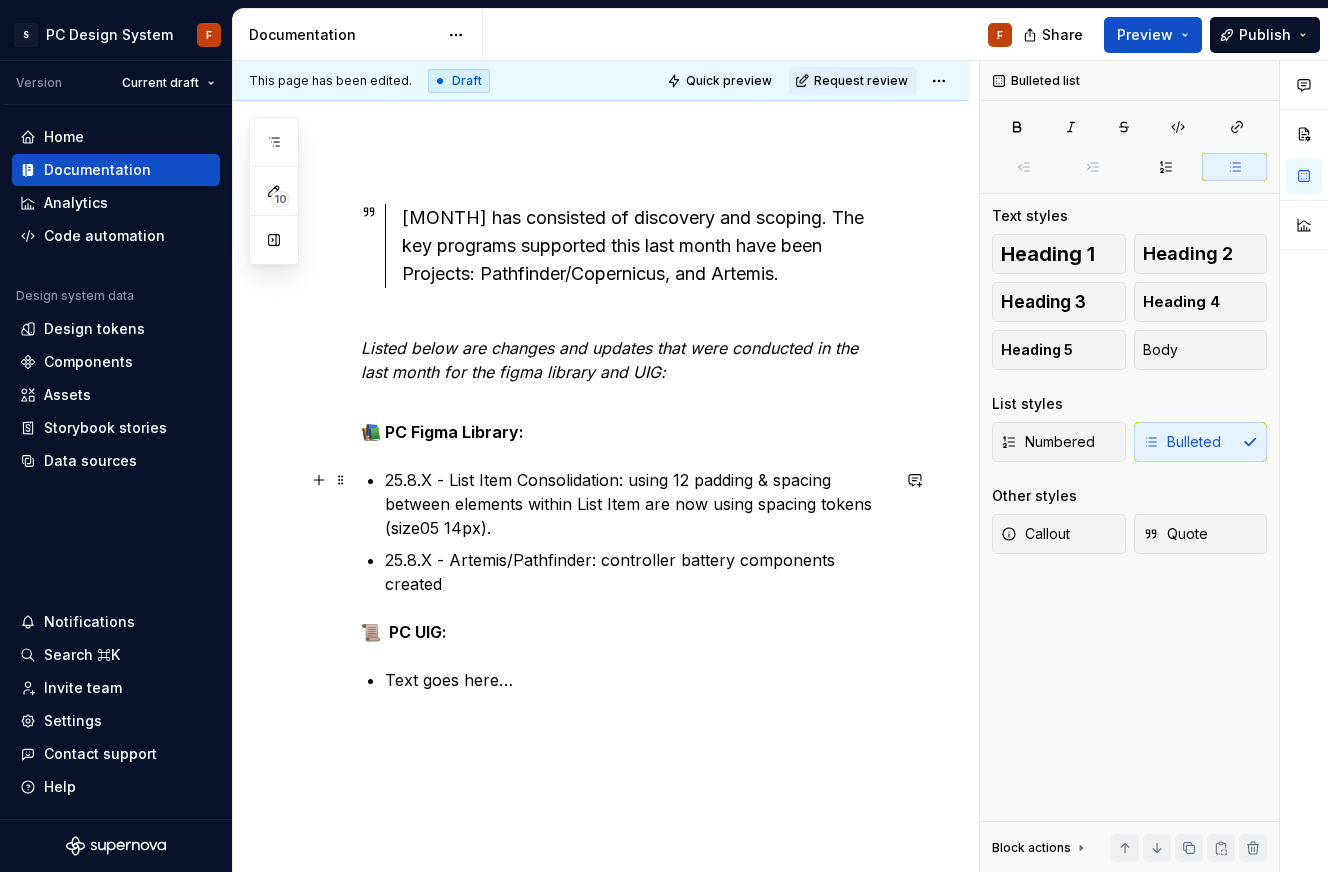 click on "25.8.X - List Item Consolidation: using 12 padding & spacing between elements within List Item are now using spacing tokens (size05 14px)." at bounding box center (637, 504) 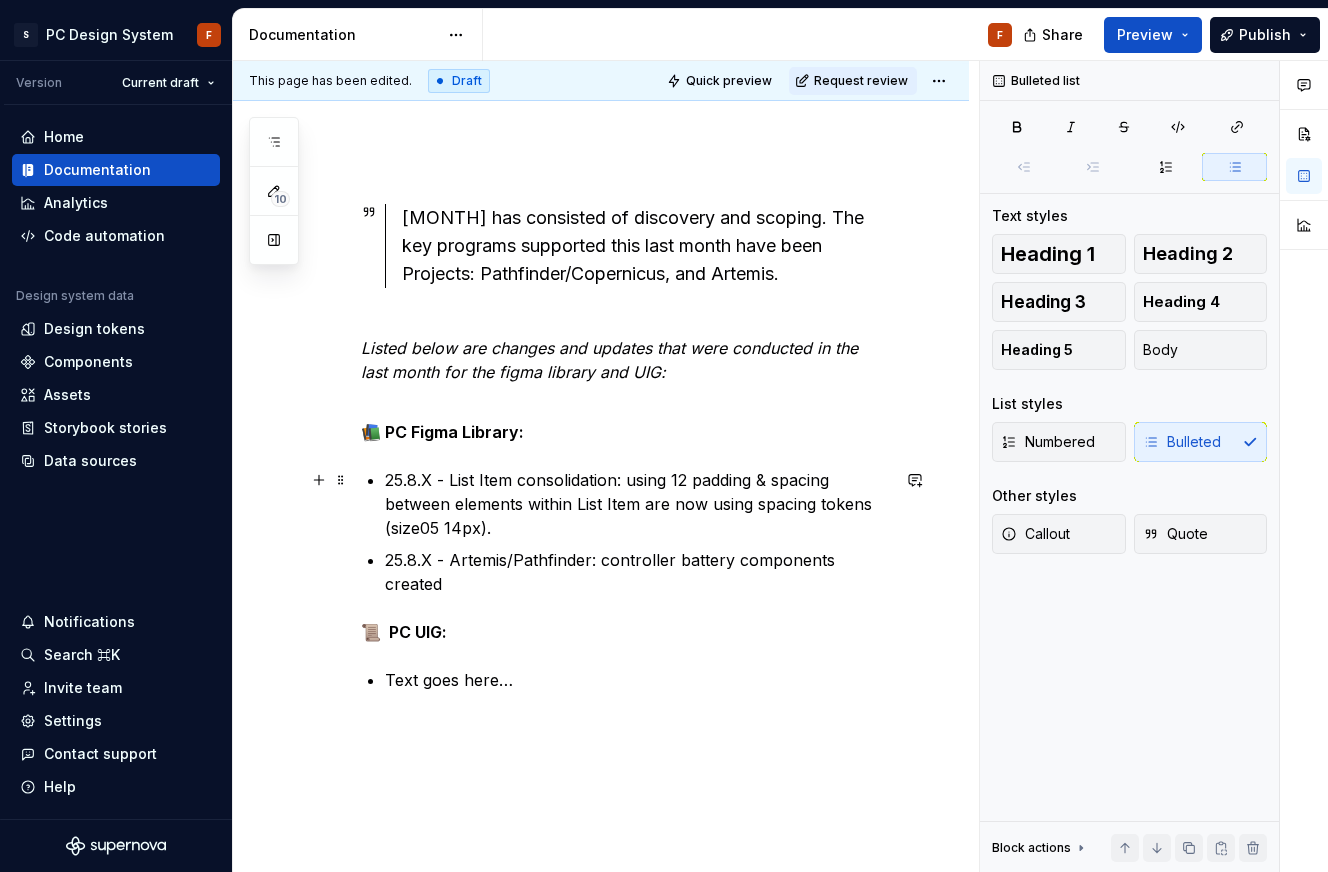 click on "25.8.X - List Item consolidation: using 12 padding & spacing between elements within List Item are now using spacing tokens (size05 14px)." at bounding box center (637, 504) 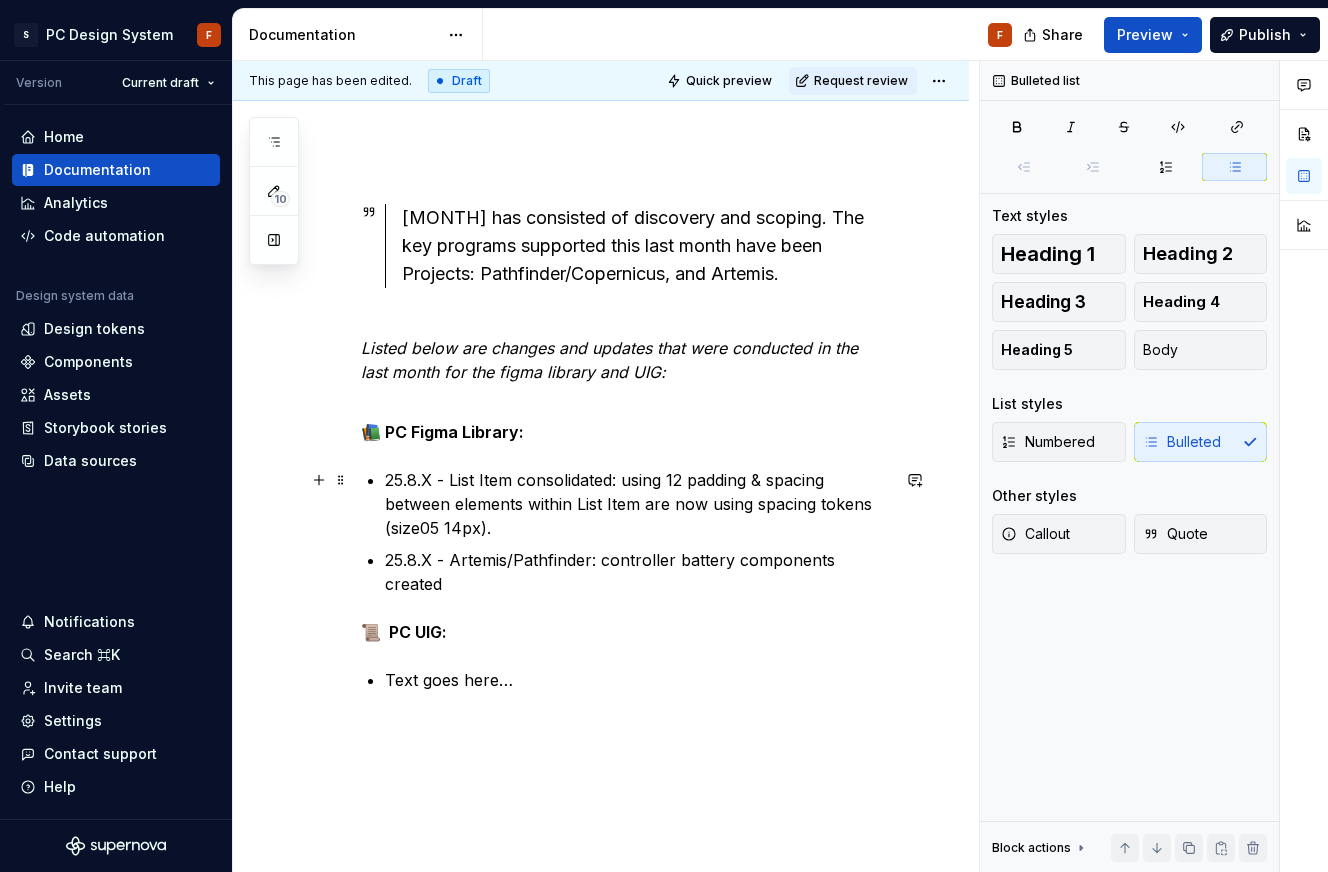 click on "25.8.X - List Item consolidated: using 12 padding & spacing between elements within List Item are now using spacing tokens (size05 14px)." at bounding box center [637, 504] 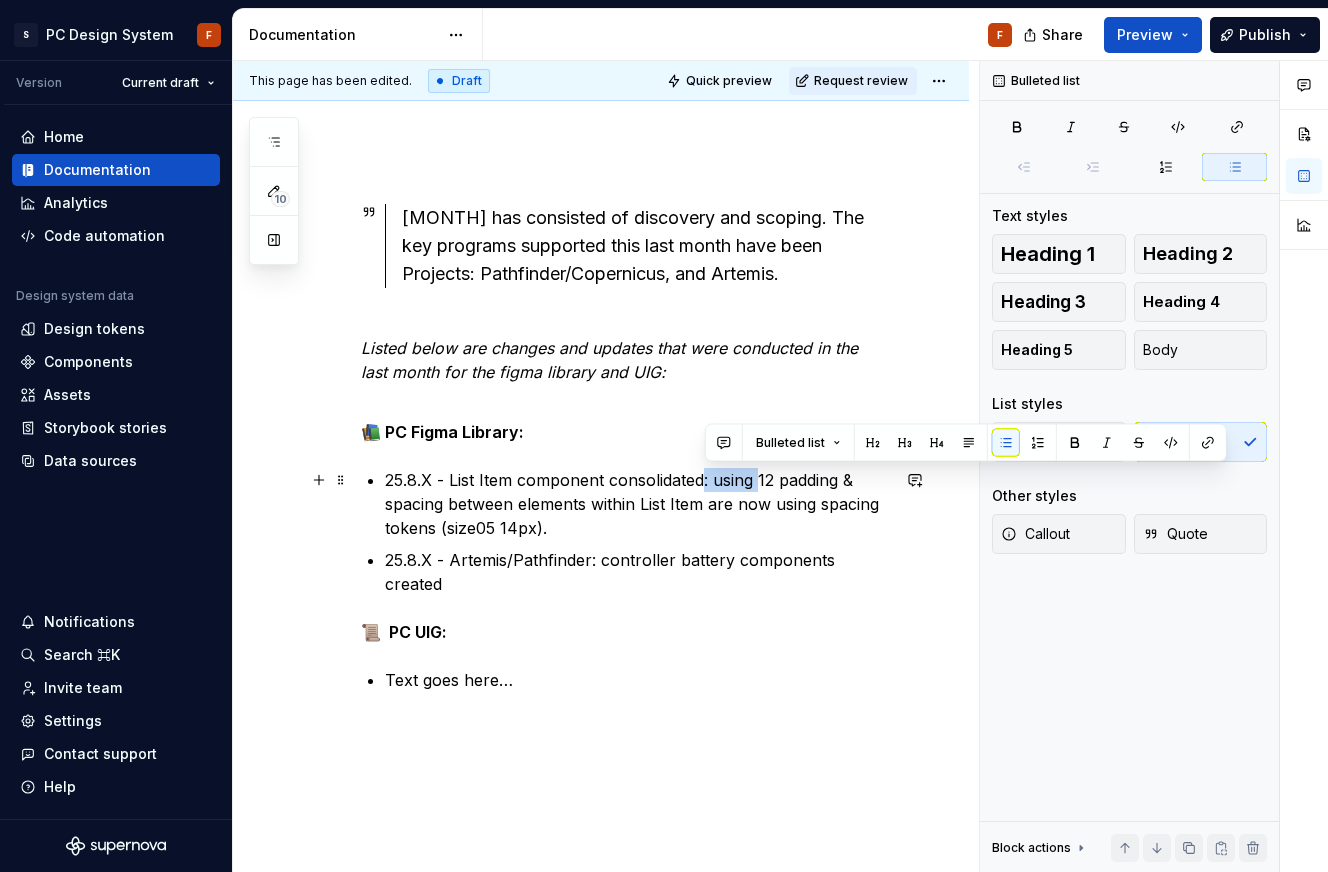drag, startPoint x: 758, startPoint y: 479, endPoint x: 705, endPoint y: 476, distance: 53.08484 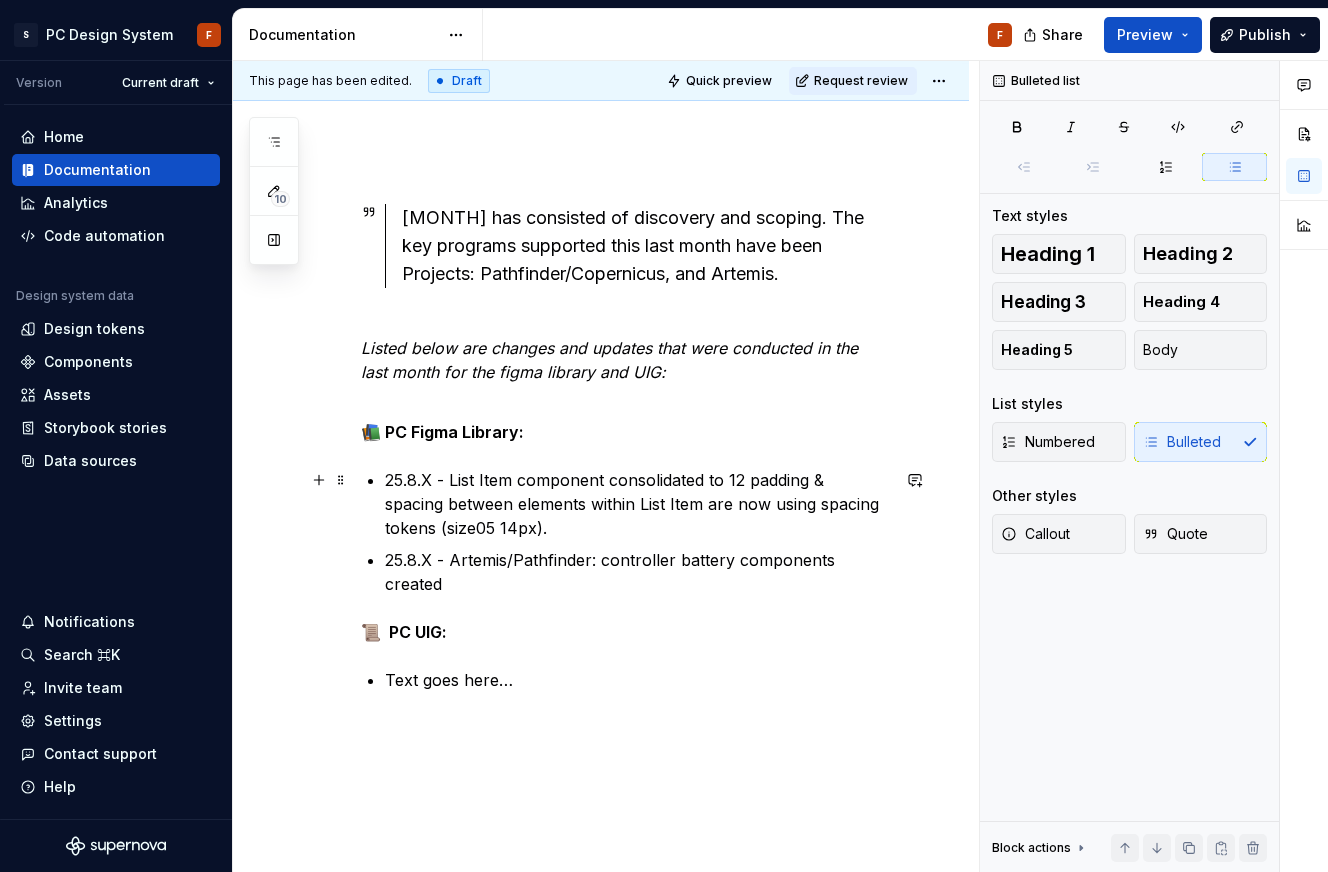 click on "25.8.X - List Item component consolidated to 12 padding & spacing between elements within List Item are now using spacing tokens (size05 14px)." at bounding box center (637, 504) 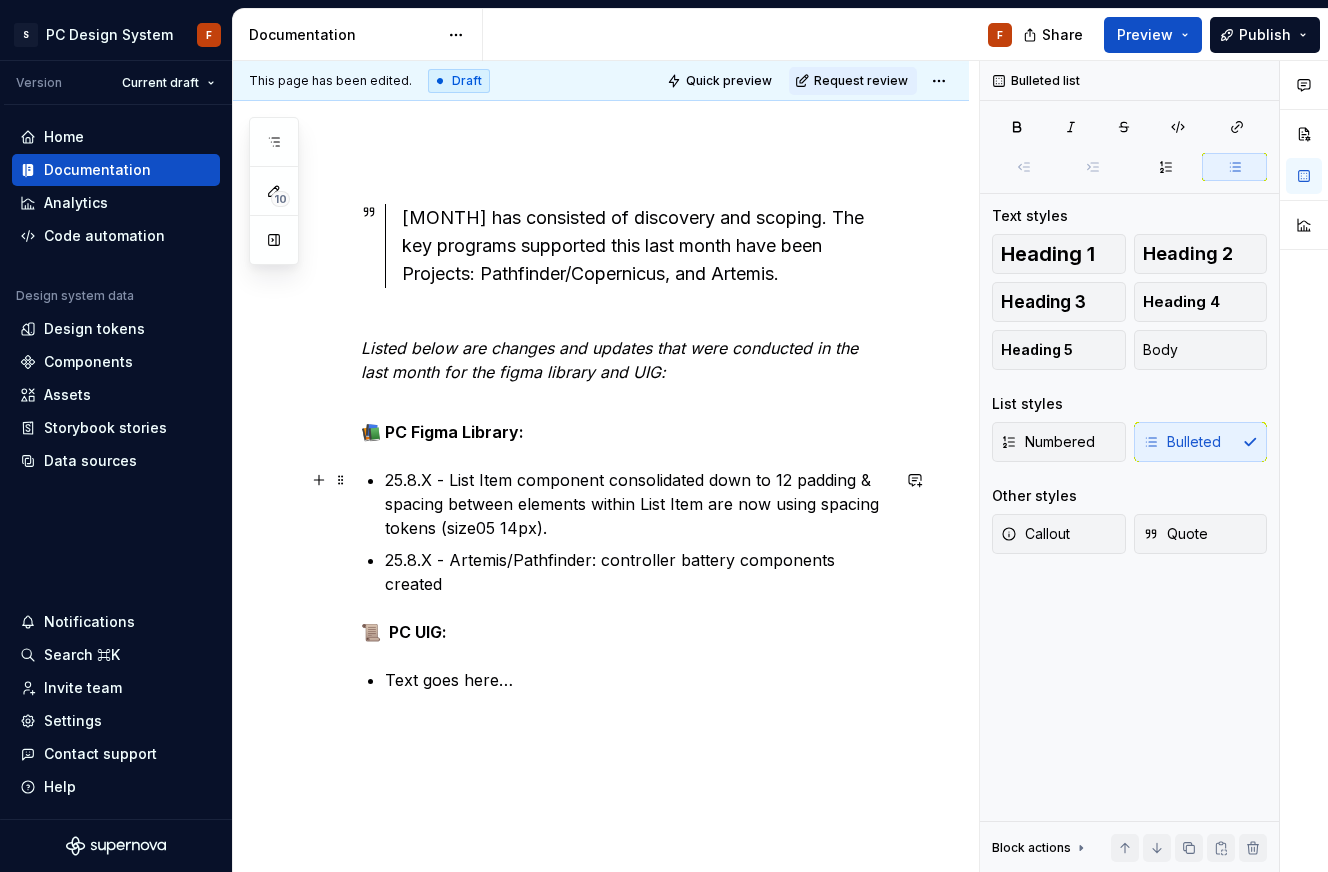 click on "25.8.X - List Item component consolidated down to 12 padding & spacing between elements within List Item are now using spacing tokens (size05 14px)." at bounding box center (637, 504) 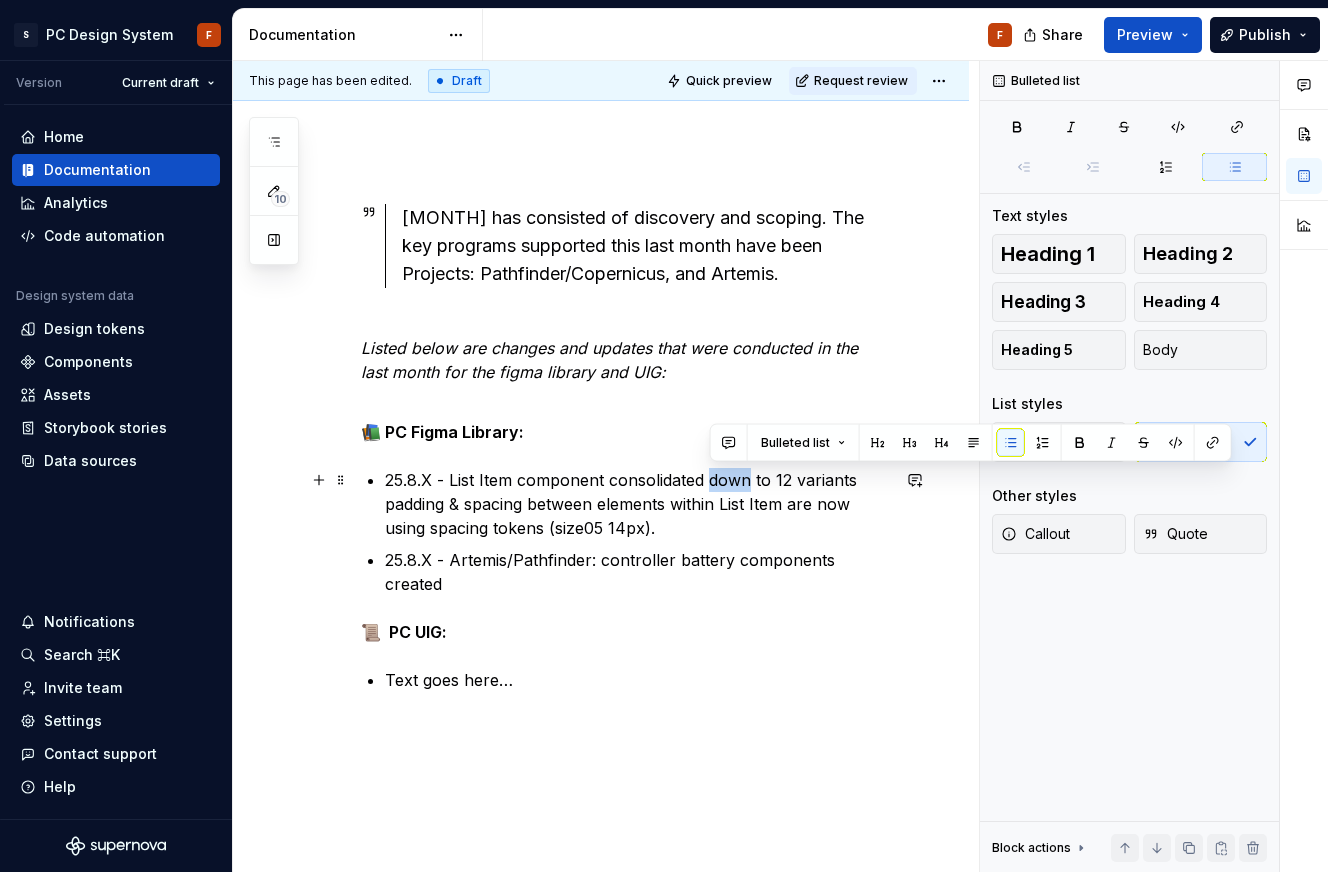 drag, startPoint x: 752, startPoint y: 476, endPoint x: 708, endPoint y: 476, distance: 44 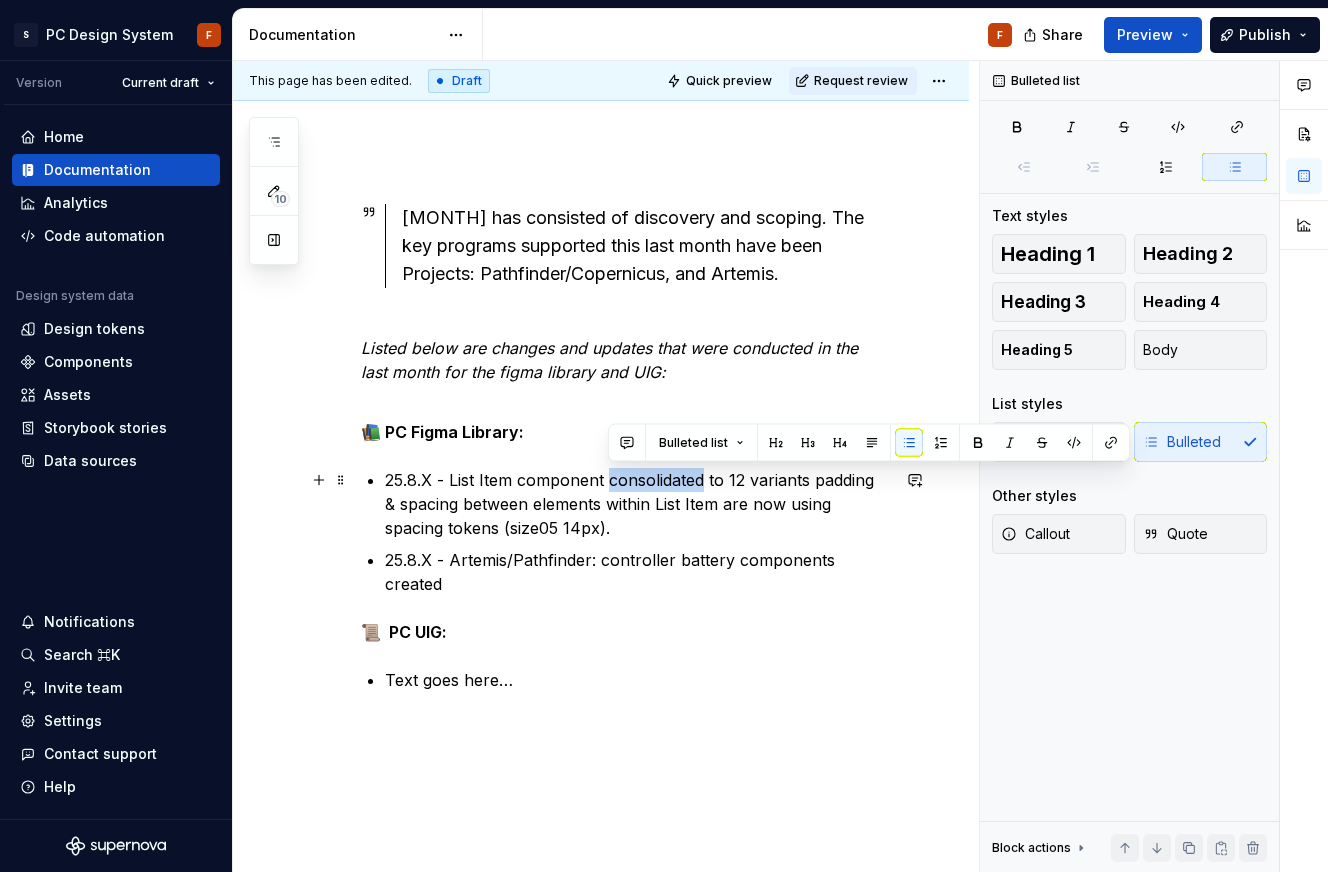 drag, startPoint x: 606, startPoint y: 477, endPoint x: 706, endPoint y: 472, distance: 100.12492 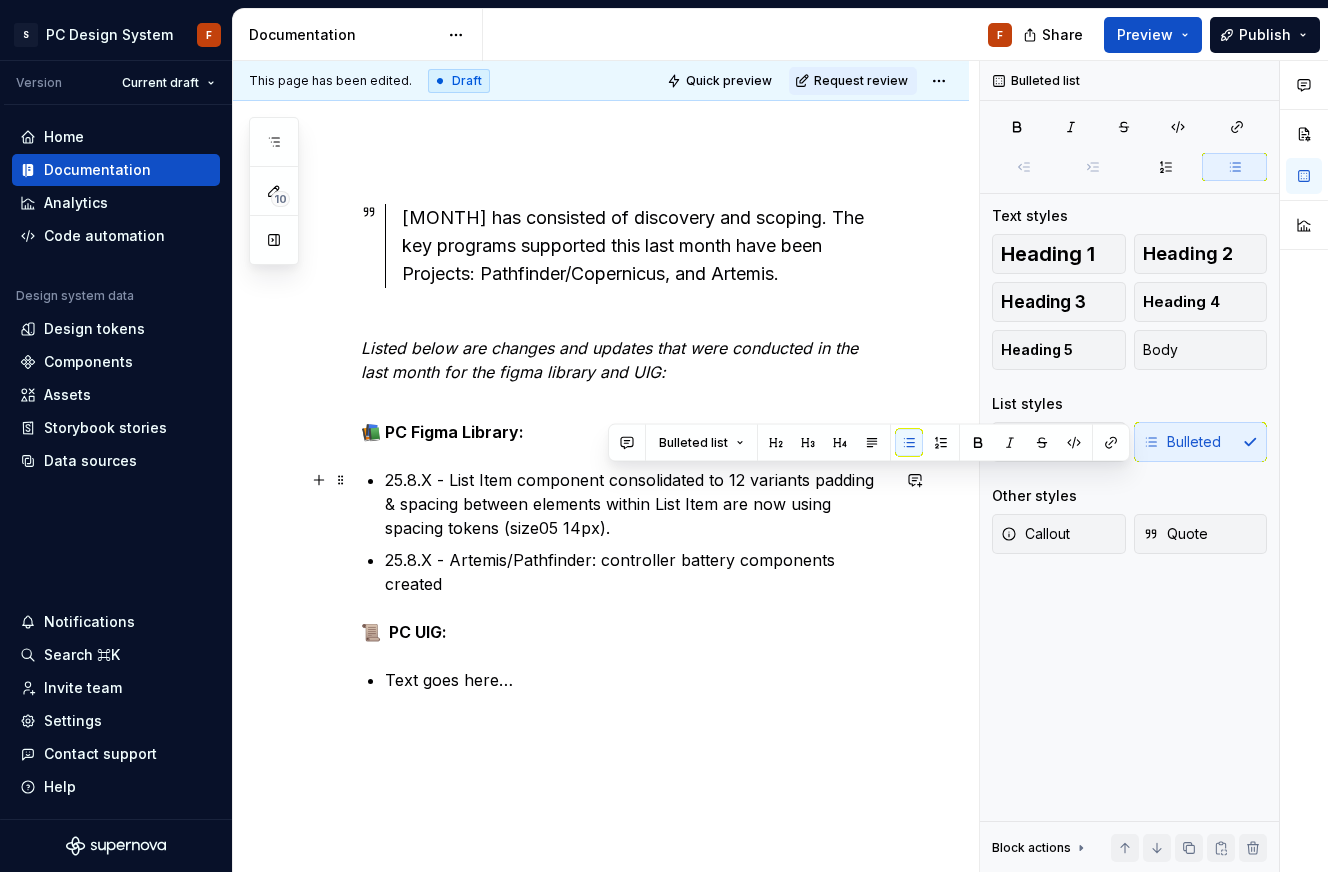 click on "25.8.X - List Item component consolidated to 12 variants padding & spacing between elements within List Item are now using spacing tokens (size05 14px)." at bounding box center (637, 504) 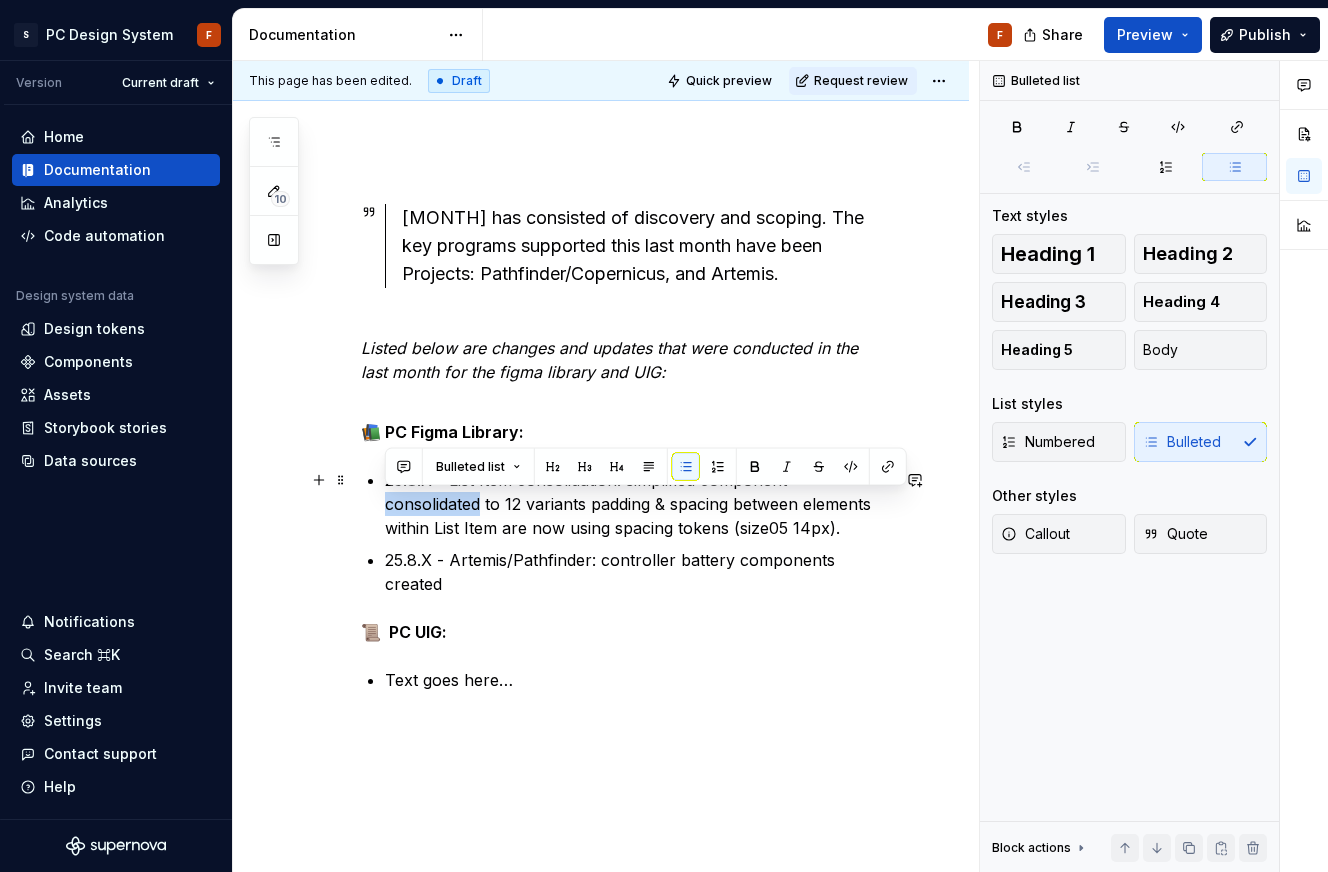 drag, startPoint x: 483, startPoint y: 503, endPoint x: 369, endPoint y: 502, distance: 114.00439 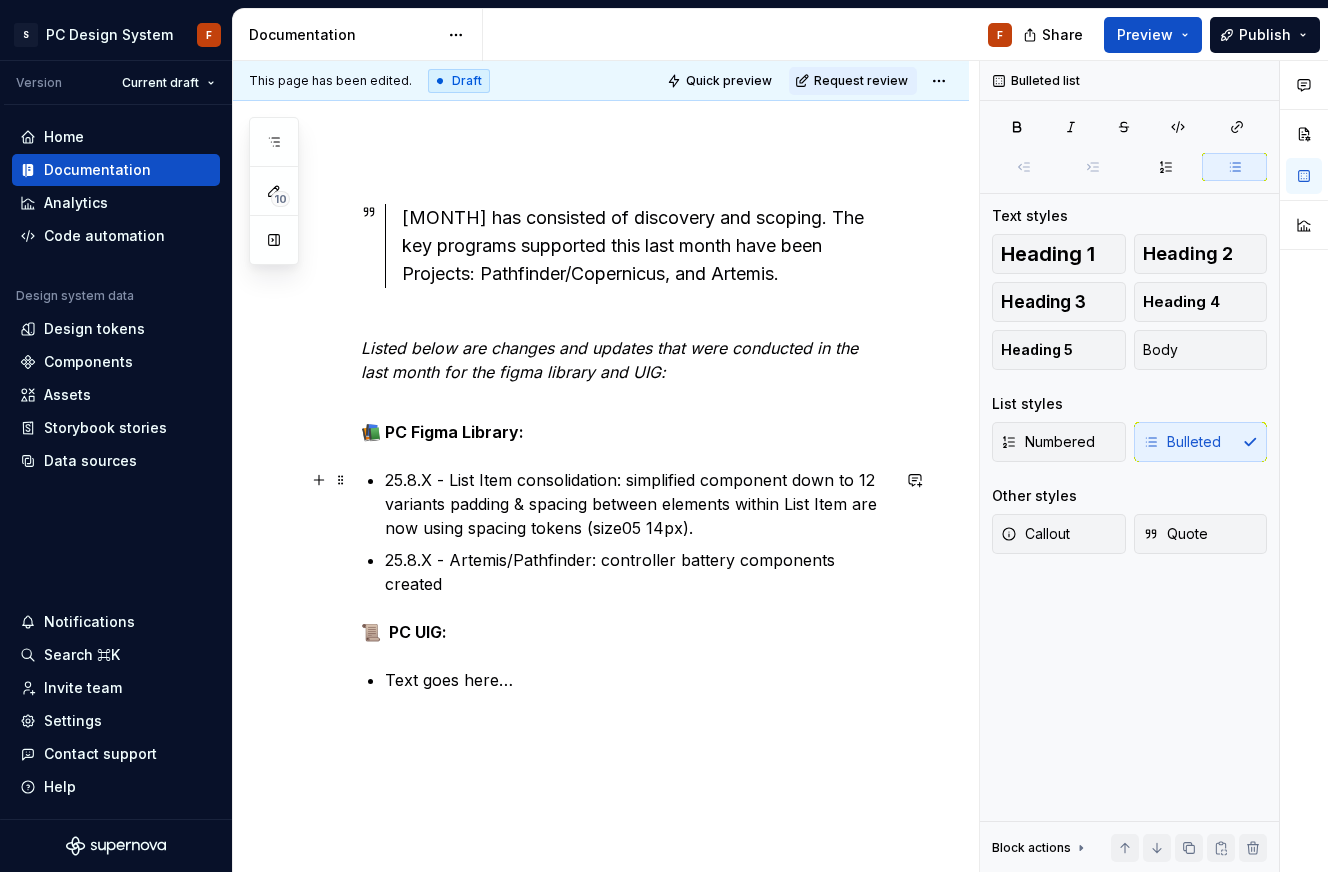 click on "25.8.X - List Item consolidation: simplified component down to 12 variants padding & spacing between elements within List Item are now using spacing tokens (size05 14px)." at bounding box center [637, 504] 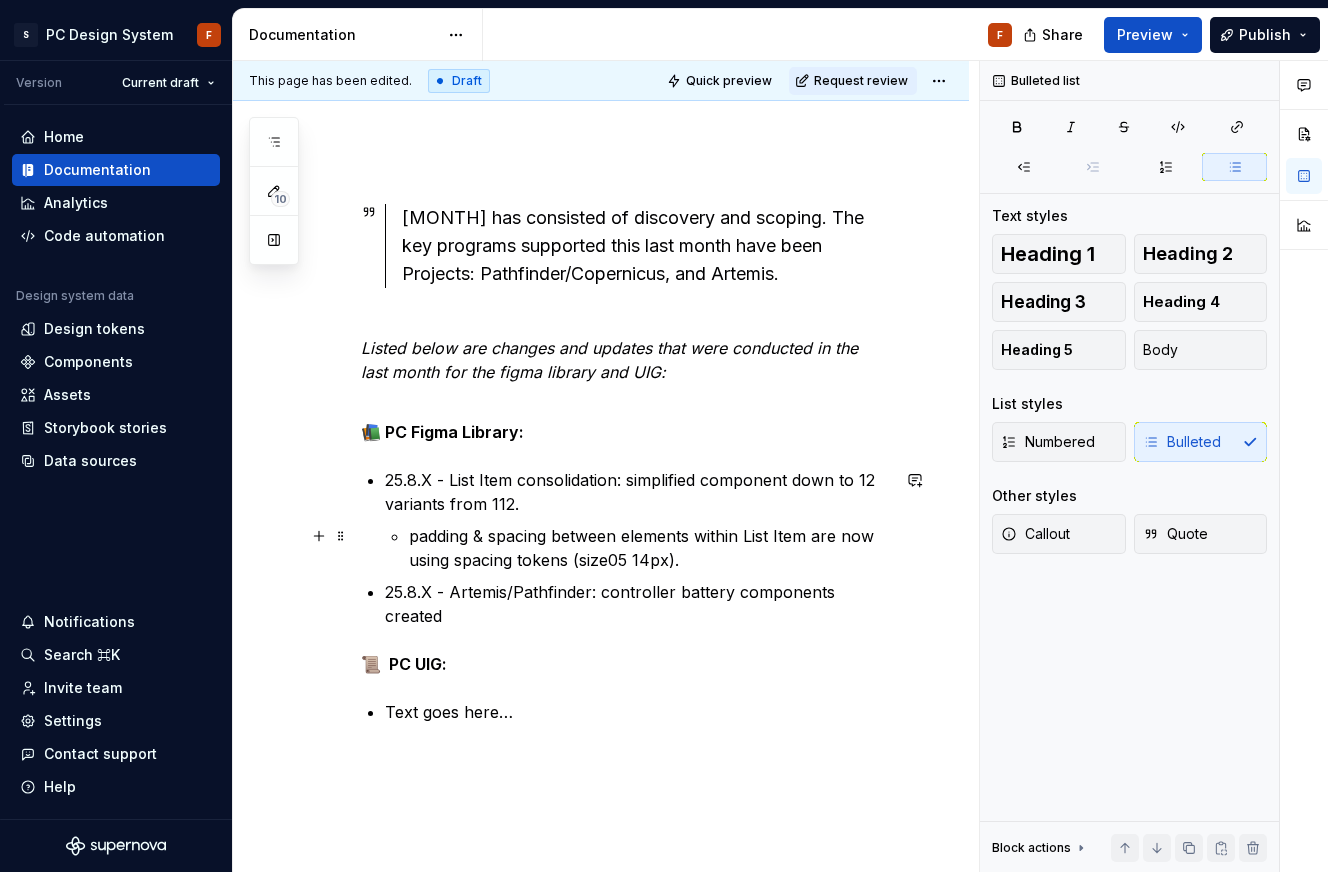 click on "padding & spacing between elements within List Item are now using spacing tokens (size05 14px)." at bounding box center [649, 548] 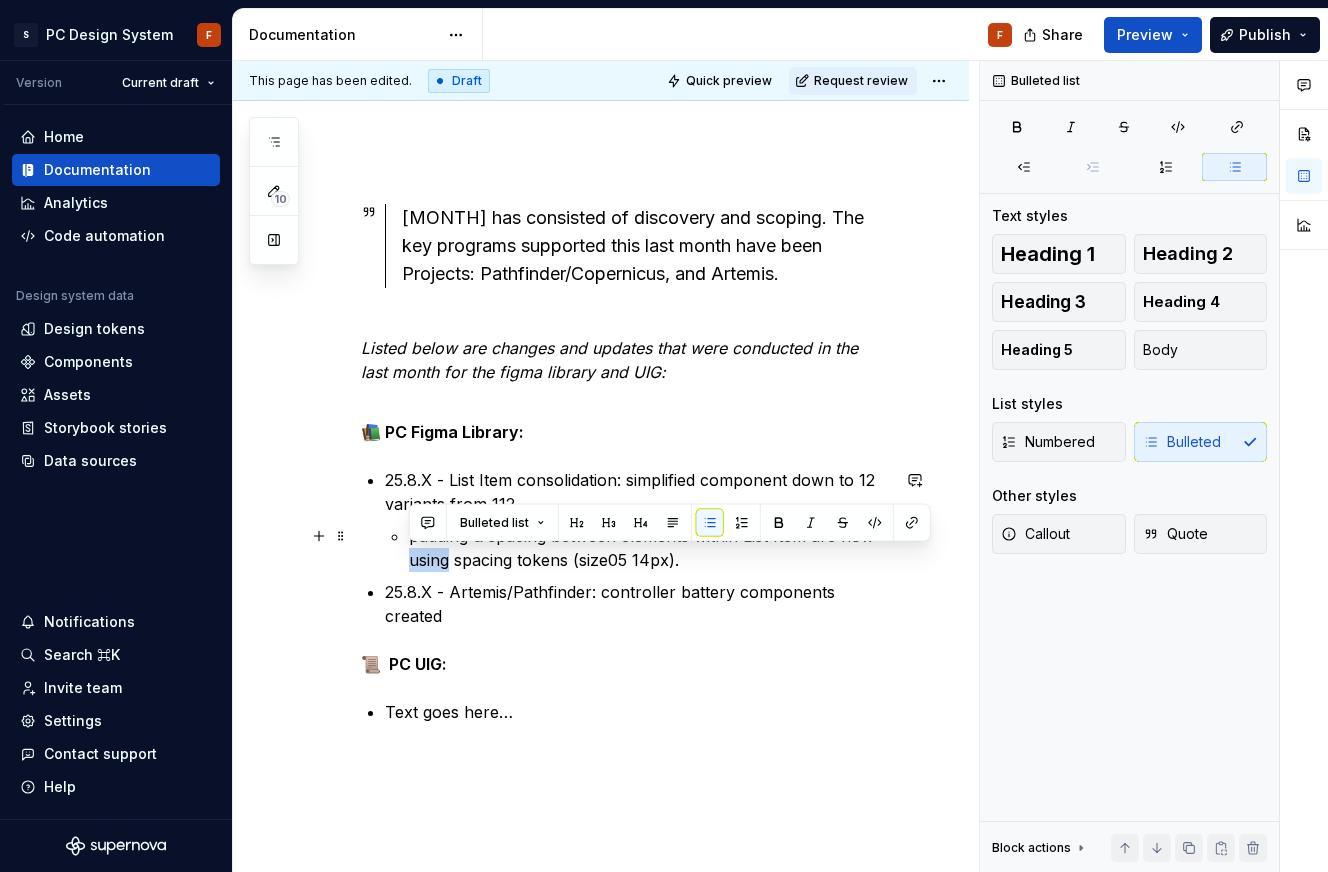 drag, startPoint x: 449, startPoint y: 560, endPoint x: 387, endPoint y: 570, distance: 62.801273 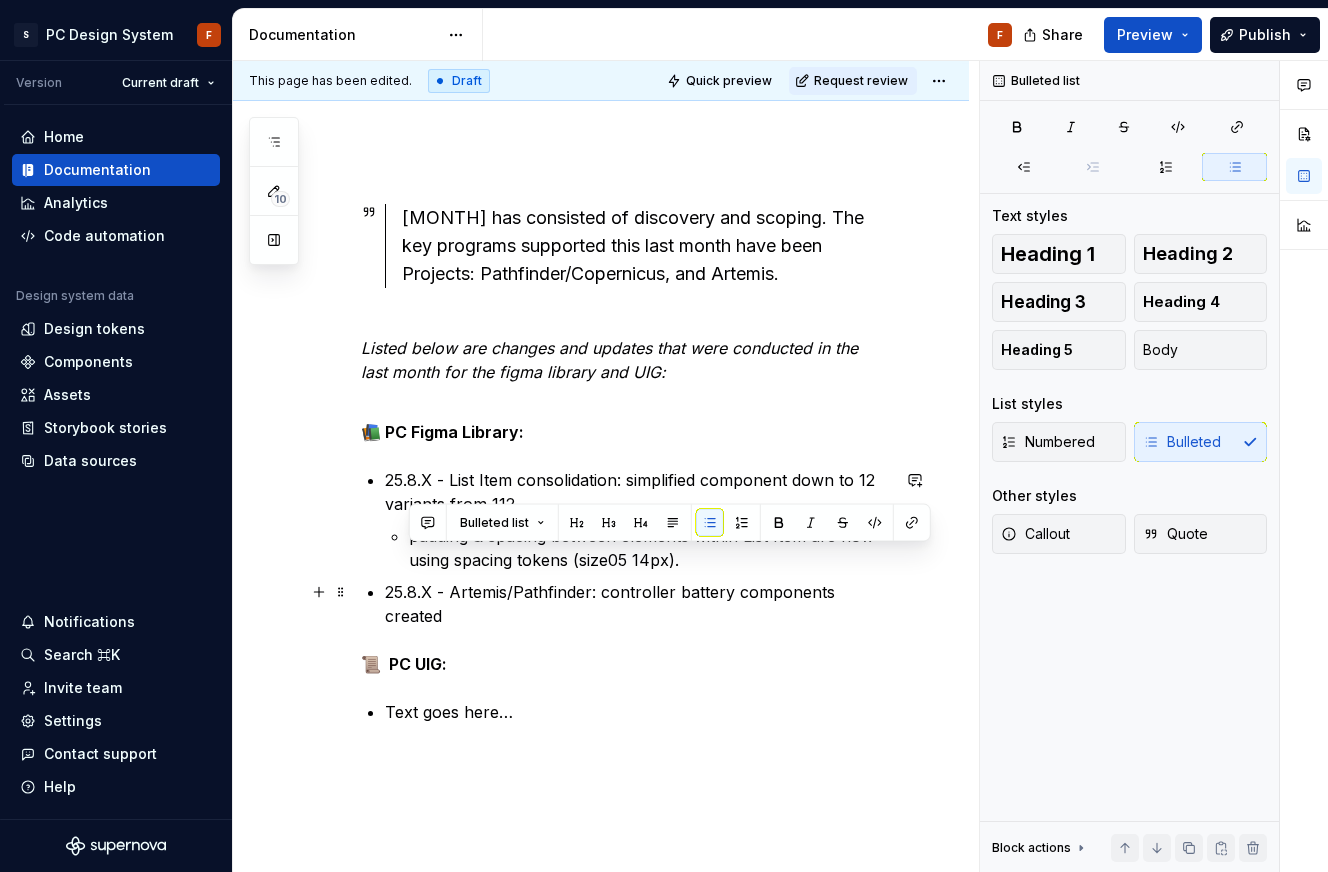 click on "padding & spacing between elements within List Item are now using spacing tokens (size05 14px)." at bounding box center [649, 548] 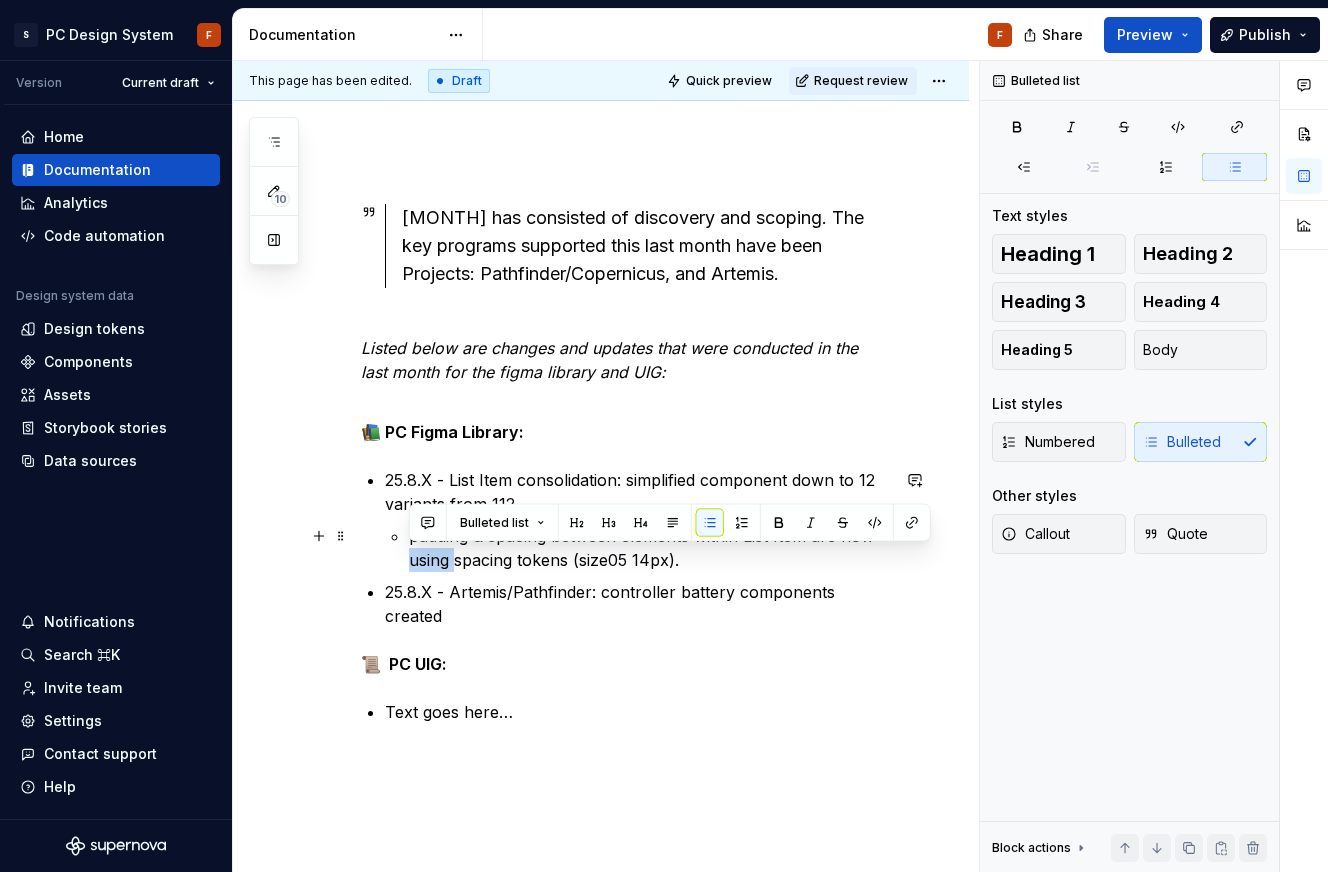 drag, startPoint x: 453, startPoint y: 559, endPoint x: 394, endPoint y: 562, distance: 59.07622 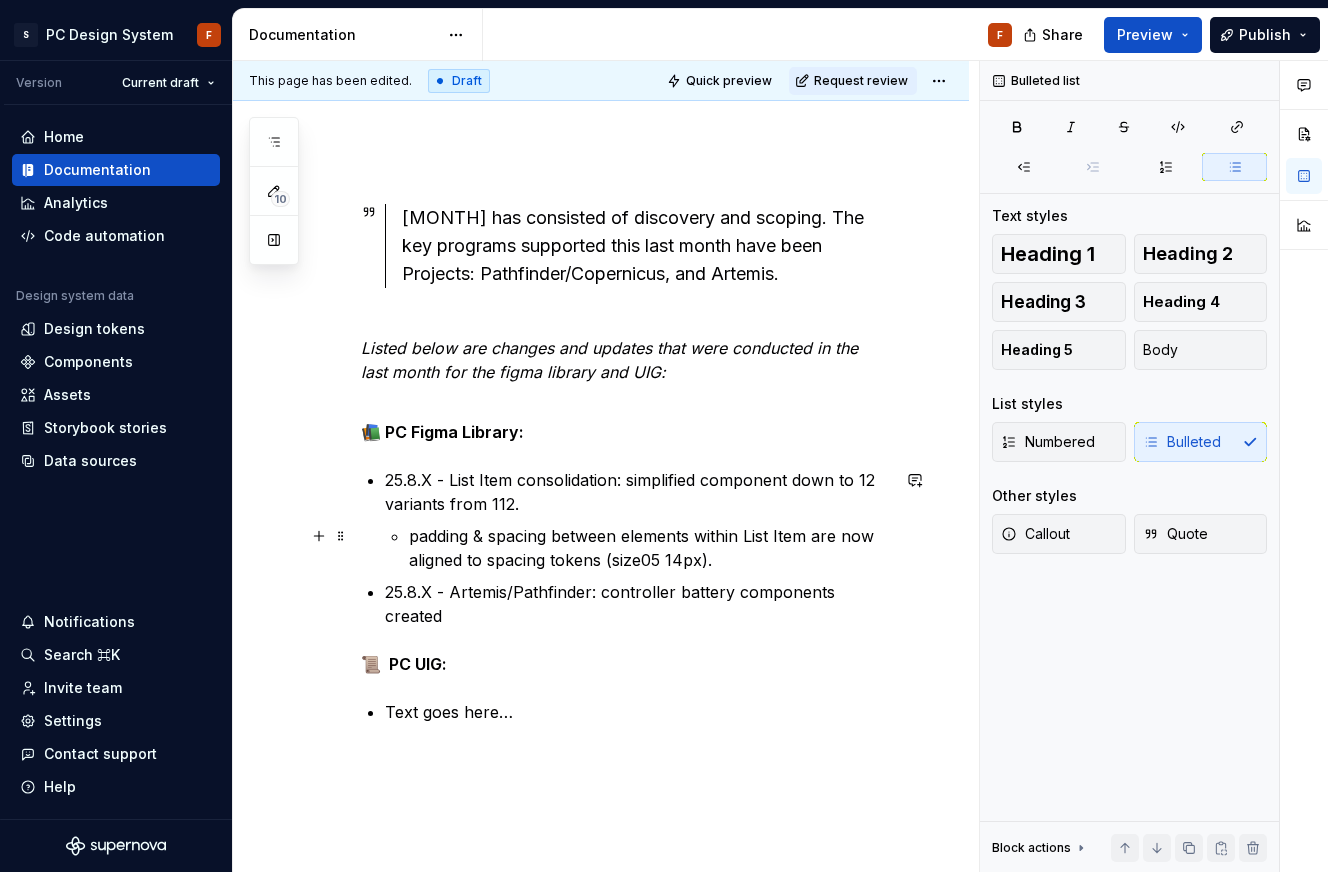 type on "*" 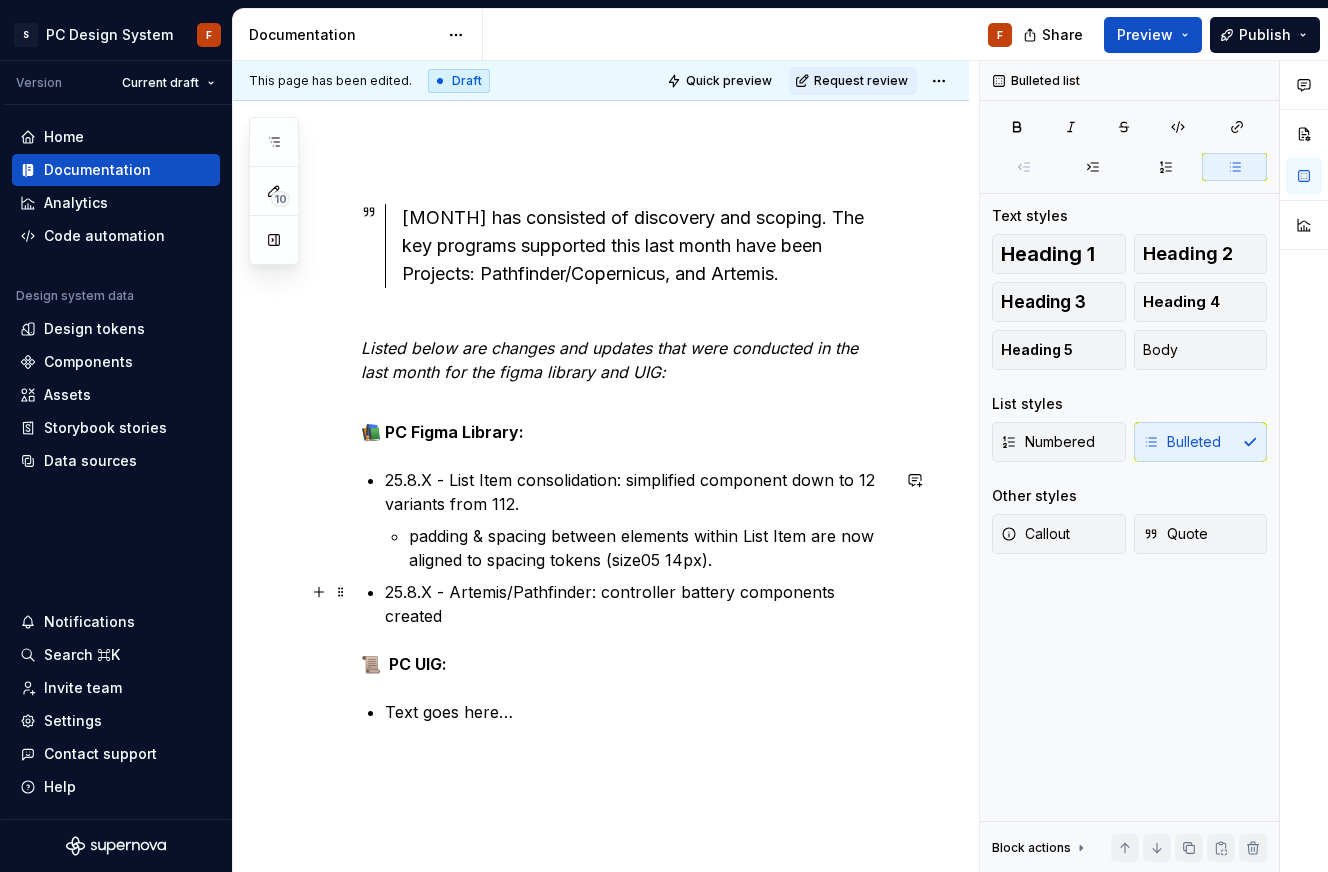 click on "25.8.X - Artemis/Pathfinder: controller battery components created" at bounding box center [637, 604] 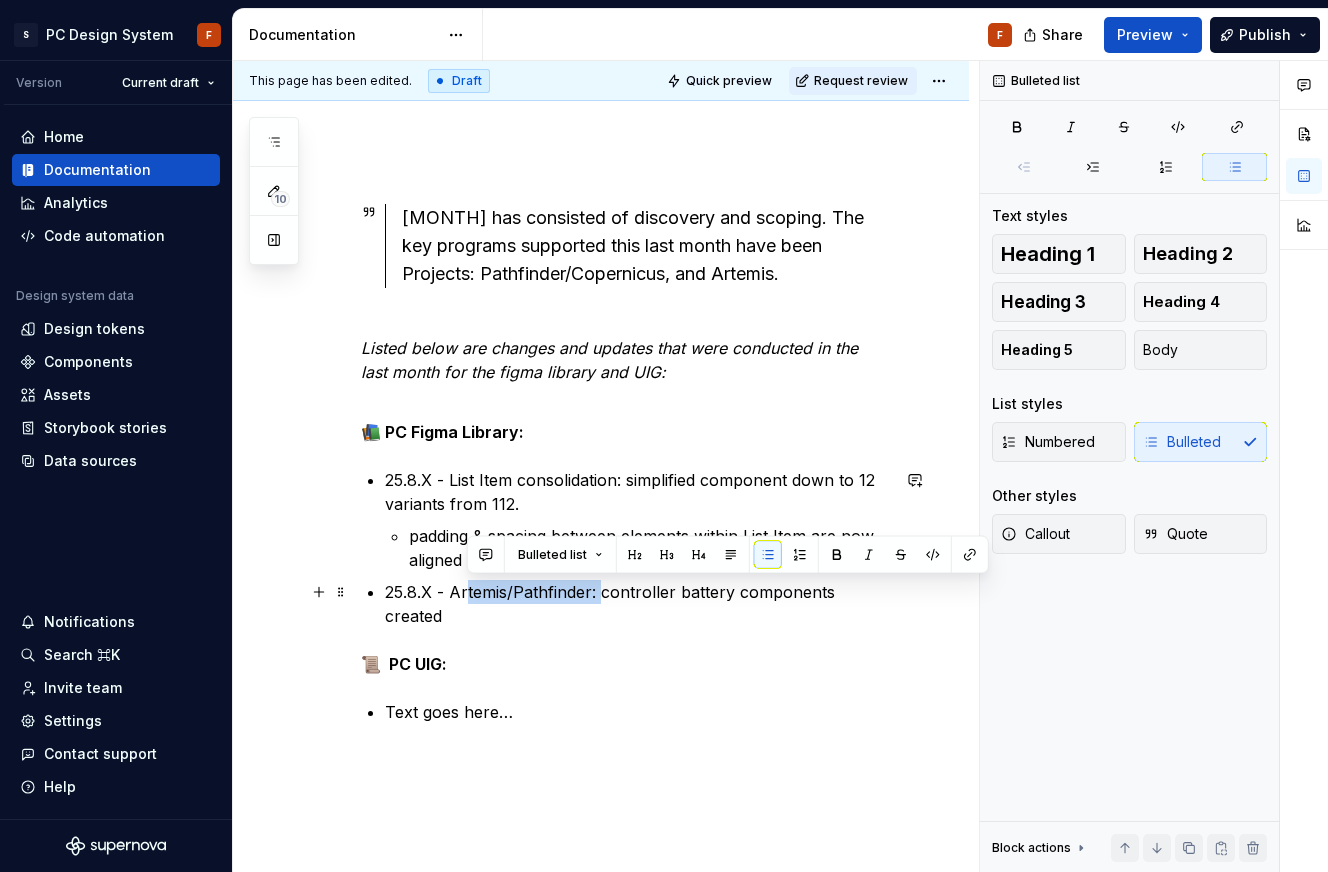 drag, startPoint x: 602, startPoint y: 592, endPoint x: 466, endPoint y: 601, distance: 136.29747 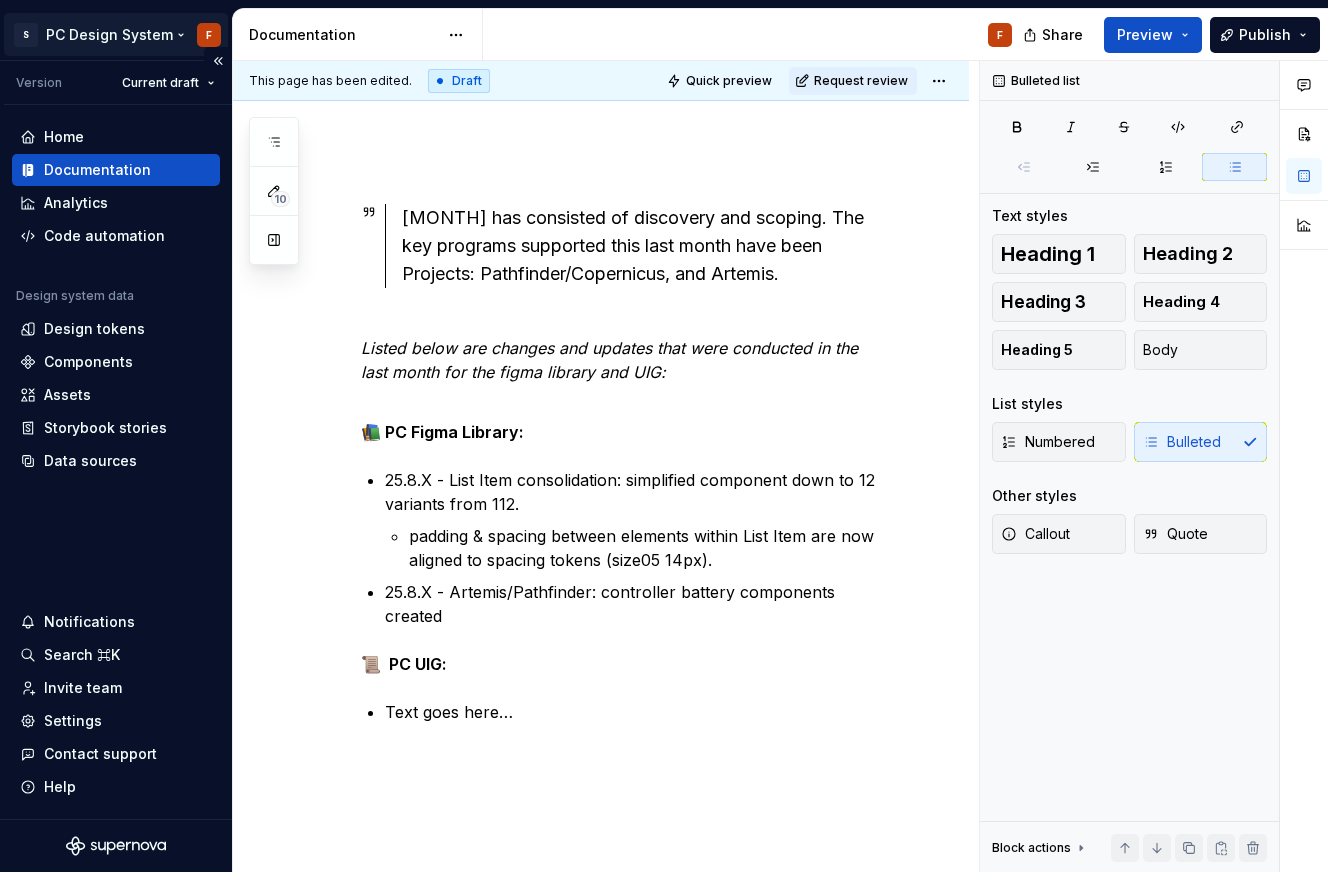 type 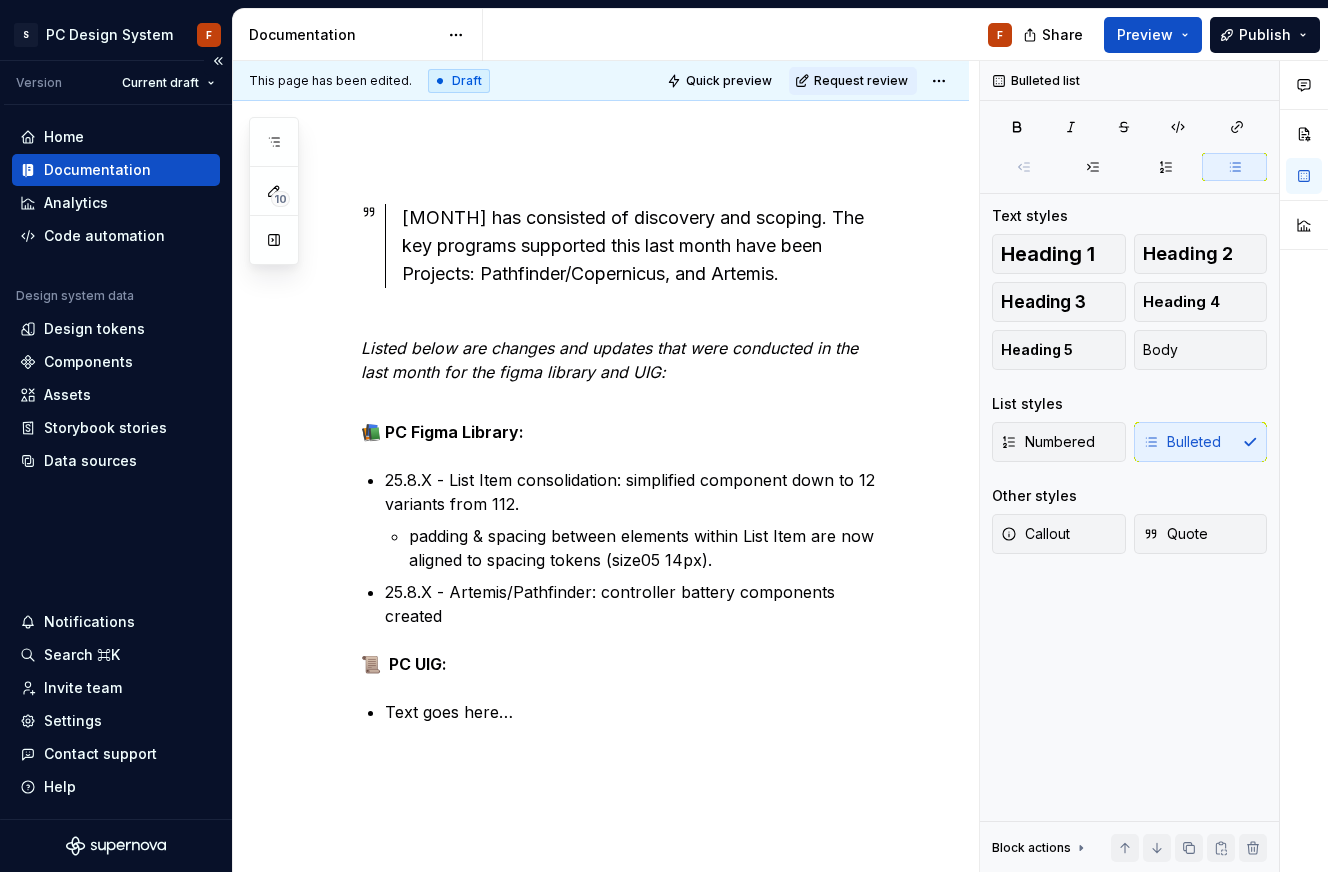 click on "Documentation" at bounding box center (97, 170) 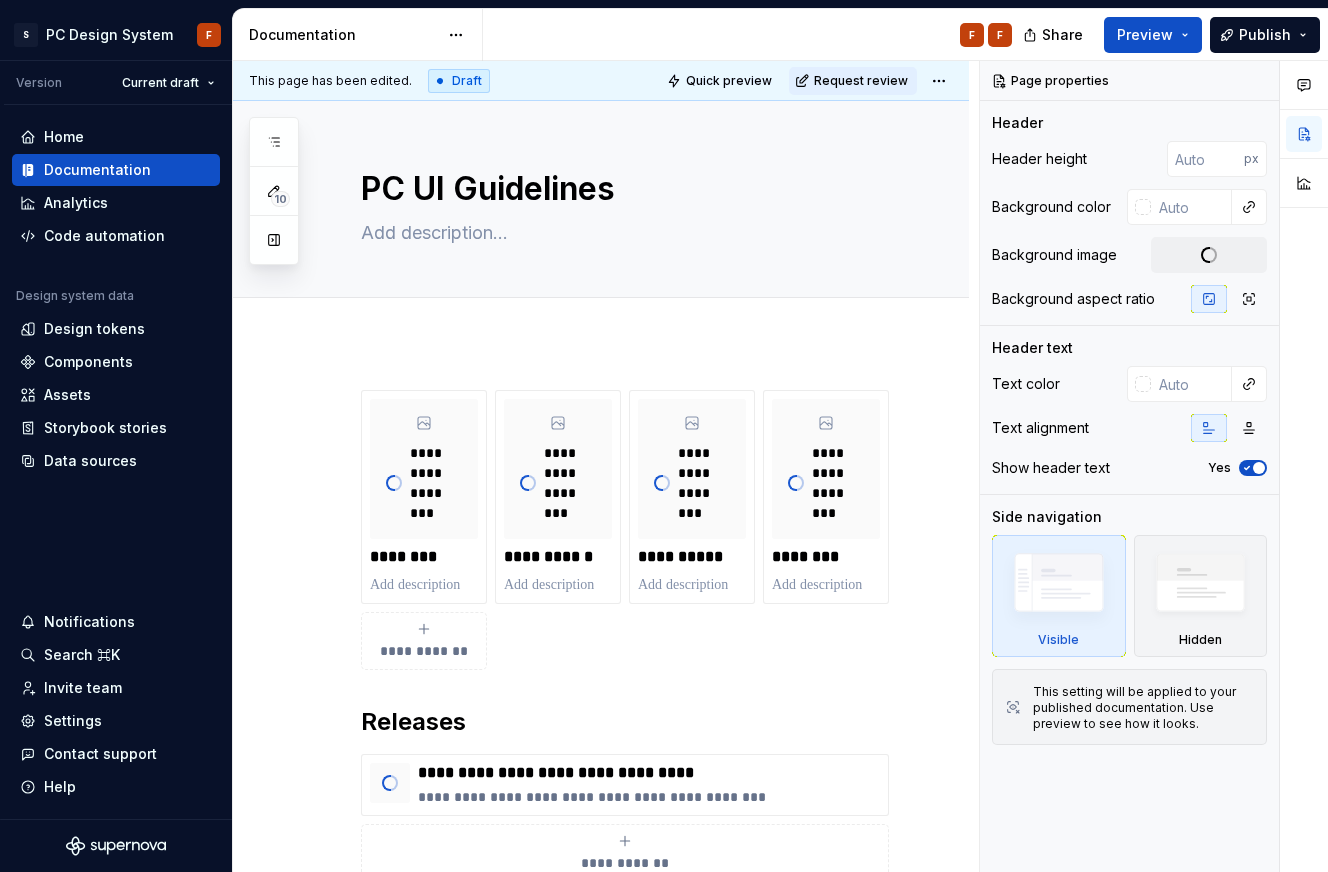 scroll, scrollTop: 0, scrollLeft: 0, axis: both 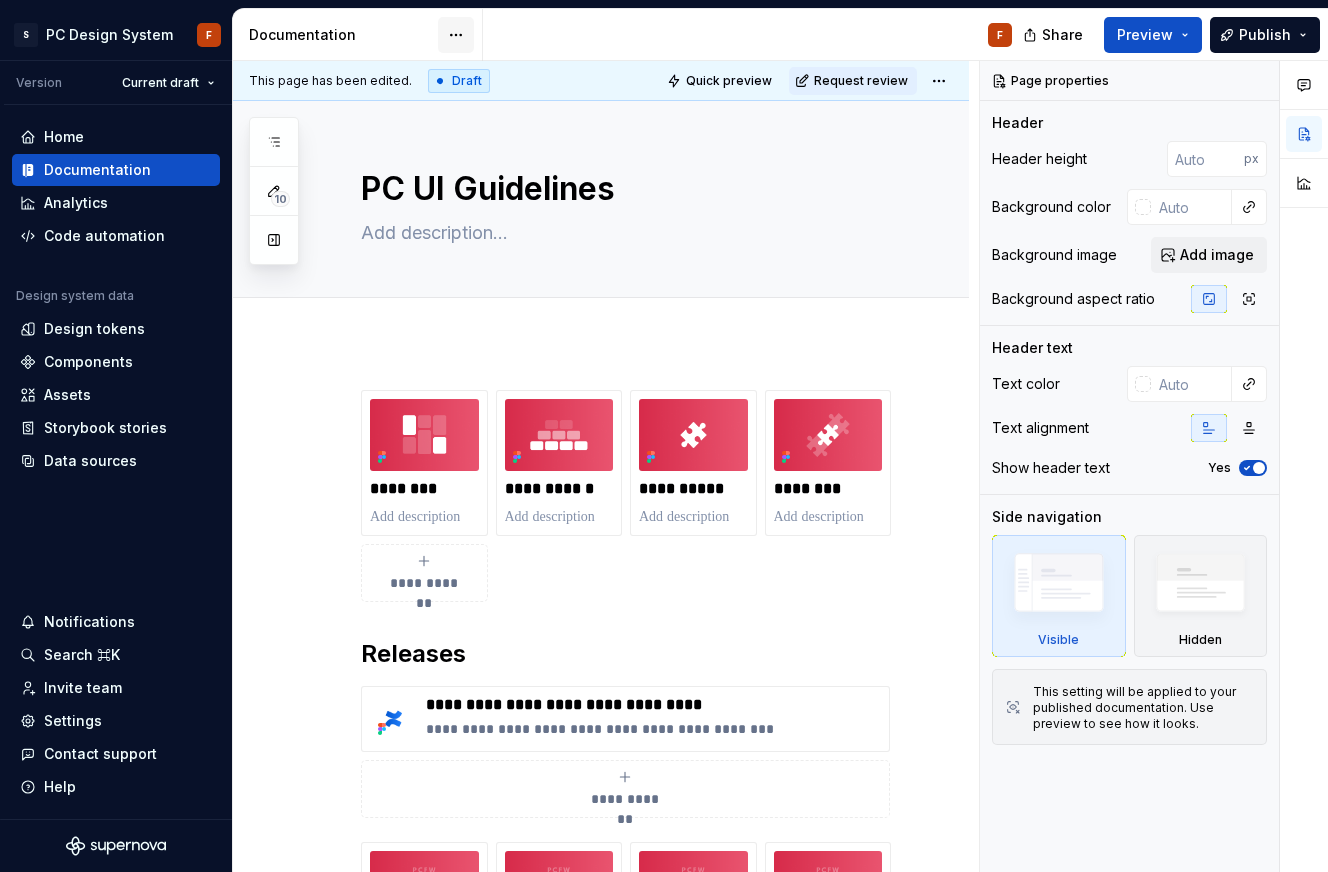 click on "S PC Design System F Version Current draft Home Documentation Analytics Code automation Design system data Design tokens Components Assets Storybook stories Data sources Notifications Search ⌘K Invite team Settings Contact support Help Documentation F Share Preview Publish 10 Pages Add
Accessibility guide for tree Page tree.
Navigate the tree with the arrow keys. Common tree hotkeys apply. Further keybindings are available:
enter to execute primary action on focused item
f2 to start renaming the focused item
escape to abort renaming an item
control+d to start dragging selected items
PC UI Guidelines F Overview Introduction Pathfinder SDK Hyperion PS App Principles Responsive UI Pathfinder SDK Hyperion PS App Design Tokens Overview Token Schema Token Updates Component Status Foundations Overview Accessibility Screen Reader Acrylic Color Styles Primitives Focus Overview What's in Focus? Where is Focus? How does Focus move? Grid Opacity F" at bounding box center (664, 436) 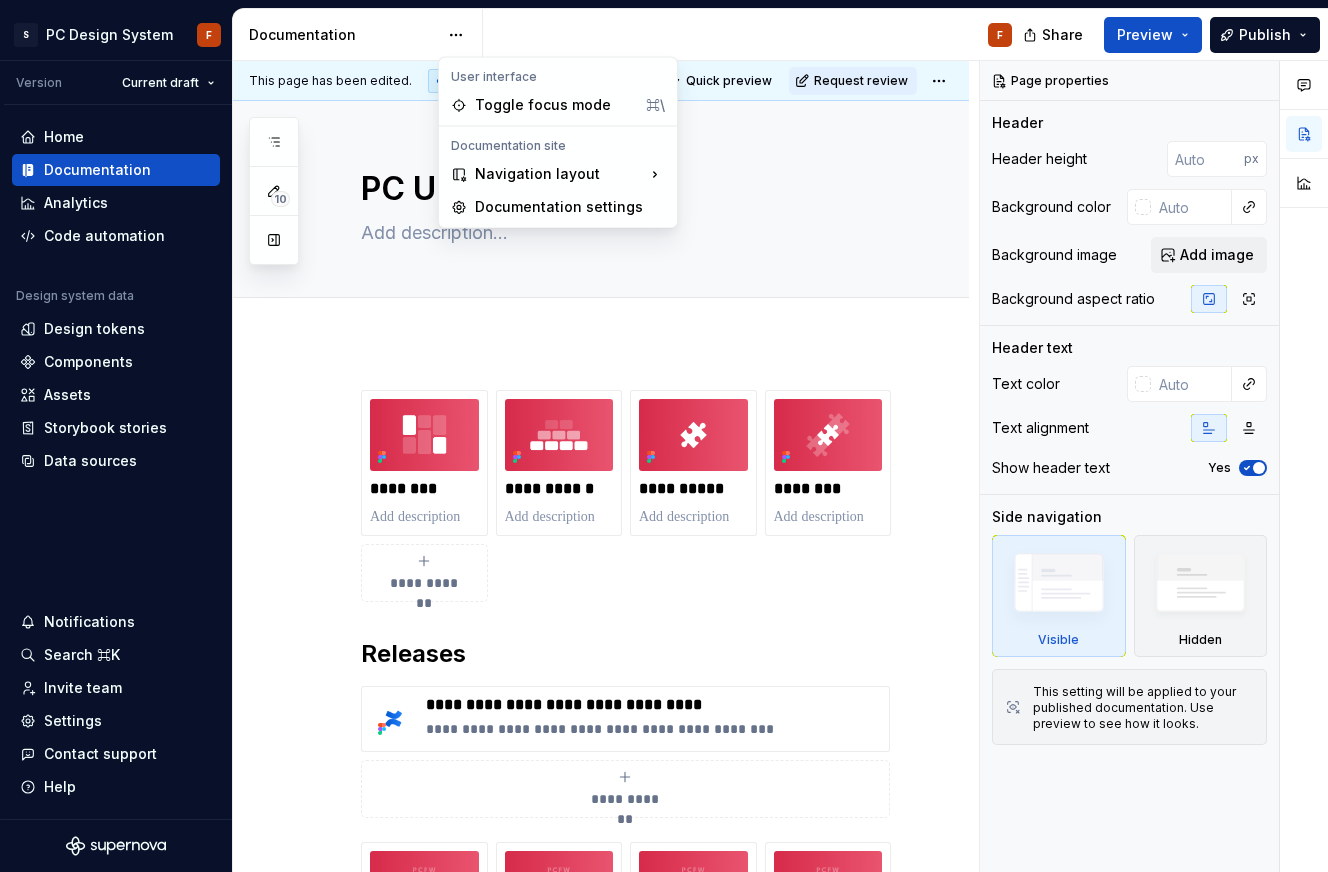 click on "S PC Design System F Version Current draft Home Documentation Analytics Code automation Design system data Design tokens Components Assets Storybook stories Data sources Notifications Search ⌘K Invite team Settings Contact support Help Documentation F Share Preview Publish 10 Pages Add
Accessibility guide for tree Page tree.
Navigate the tree with the arrow keys. Common tree hotkeys apply. Further keybindings are available:
enter to execute primary action on focused item
f2 to start renaming the focused item
escape to abort renaming an item
control+d to start dragging selected items
PC UI Guidelines F Overview Introduction Pathfinder SDK Hyperion PS App Principles Responsive UI Pathfinder SDK Hyperion PS App Design Tokens Overview Token Schema Token Updates Component Status Foundations Overview Accessibility Screen Reader Acrylic Color Styles Primitives Focus Overview What's in Focus? Where is Focus? How does Focus move? Grid Opacity F" at bounding box center (664, 436) 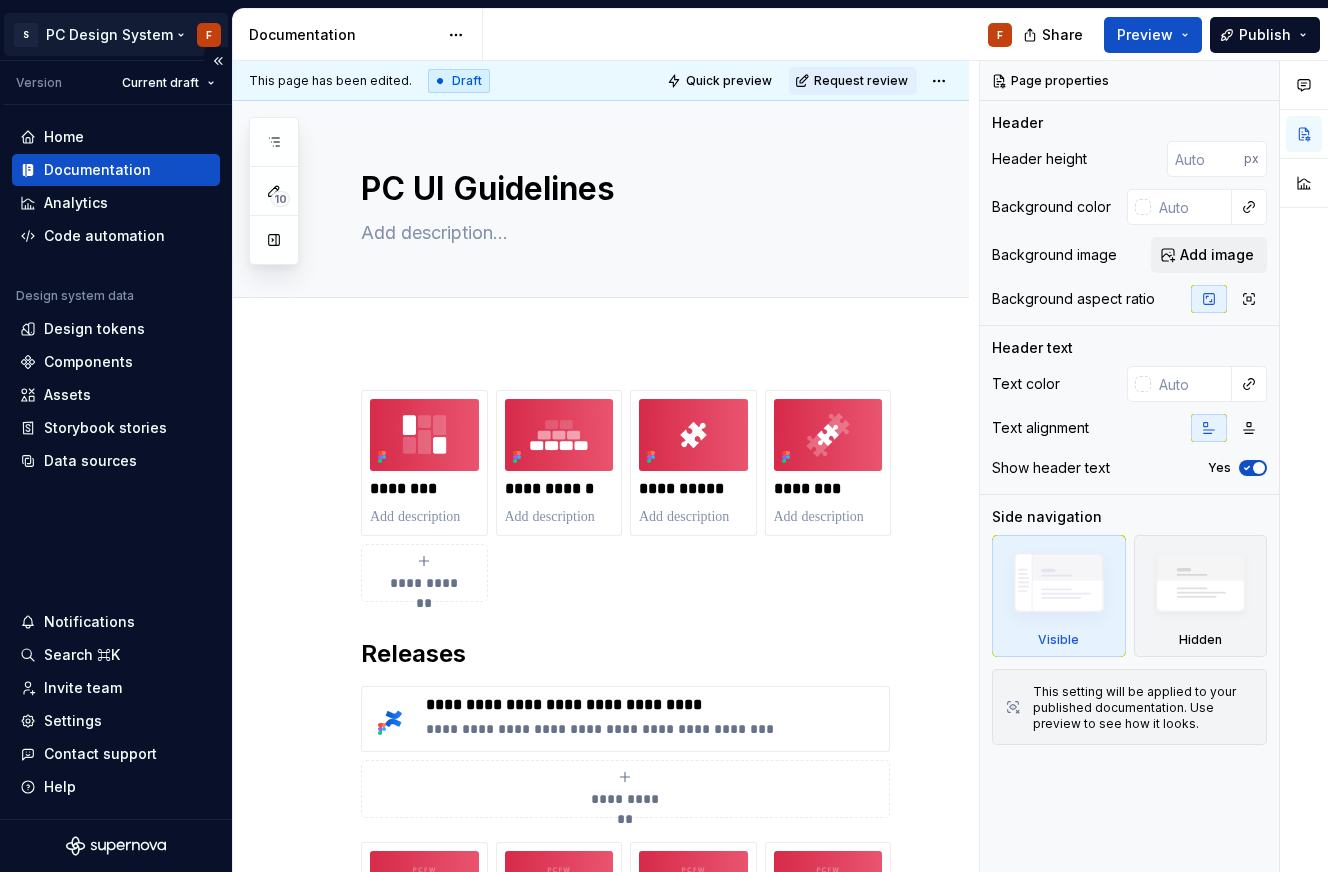 click on "S PC Design System F Version Current draft Home Documentation Analytics Code automation Design system data Design tokens Components Assets Storybook stories Data sources Notifications Search ⌘K Invite team Settings Contact support Help Documentation F Share Preview Publish 10 Pages Add
Accessibility guide for tree Page tree.
Navigate the tree with the arrow keys. Common tree hotkeys apply. Further keybindings are available:
enter to execute primary action on focused item
f2 to start renaming the focused item
escape to abort renaming an item
control+d to start dragging selected items
PC UI Guidelines F Overview Introduction Pathfinder SDK Hyperion PS App Principles Responsive UI Pathfinder SDK Hyperion PS App Design Tokens Overview Token Schema Token Updates Component Status Foundations Overview Accessibility Screen Reader Acrylic Color Styles Primitives Focus Overview What's in Focus? Where is Focus? How does Focus move? Grid Opacity F" at bounding box center [664, 436] 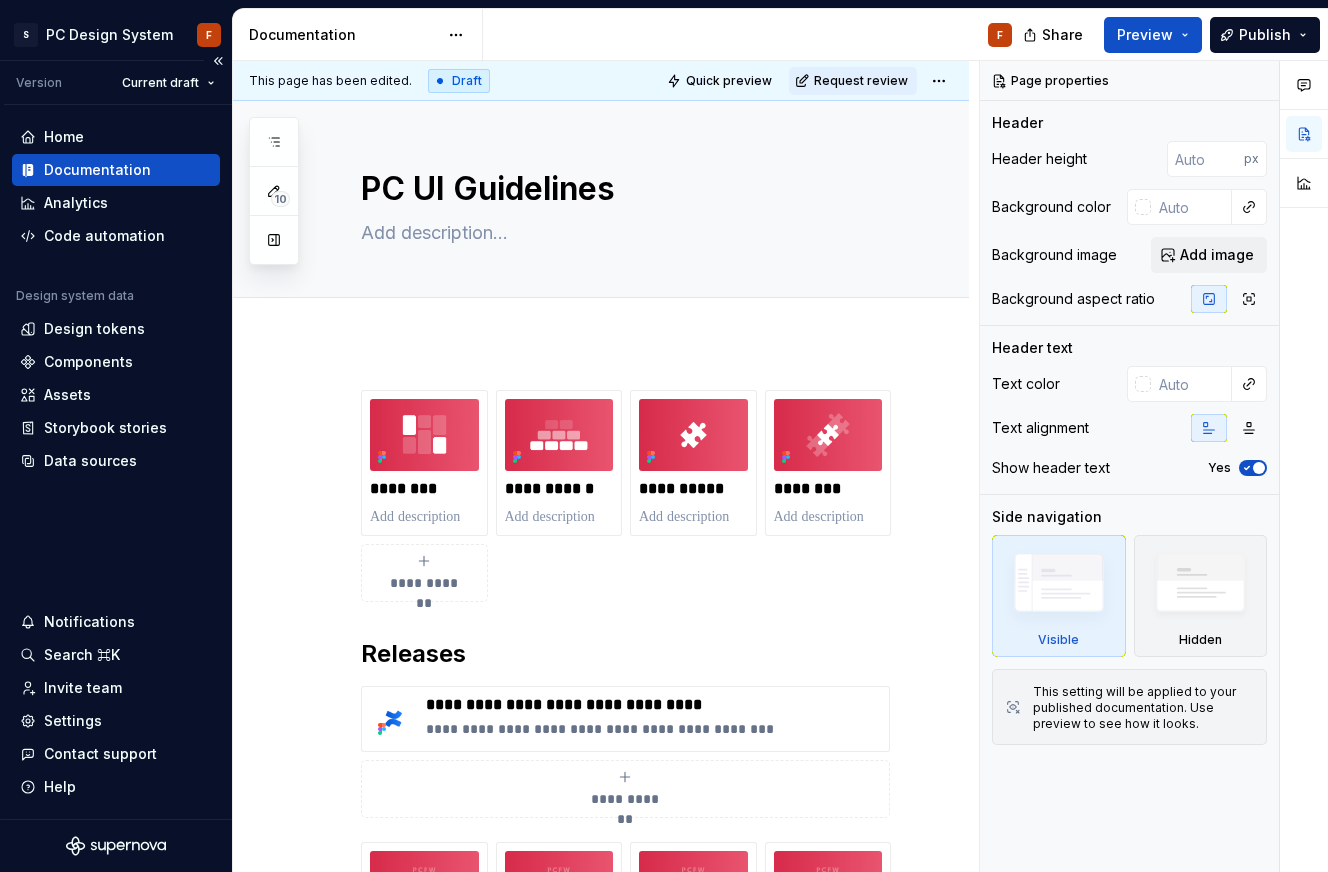 click on "S PC Design System F Version Current draft Home Documentation Analytics Code automation Design system data Design tokens Components Assets Storybook stories Data sources Notifications Search ⌘K Invite team Settings Contact support Help Documentation F Share Preview Publish 10 Pages Add
Accessibility guide for tree Page tree.
Navigate the tree with the arrow keys. Common tree hotkeys apply. Further keybindings are available:
enter to execute primary action on focused item
f2 to start renaming the focused item
escape to abort renaming an item
control+d to start dragging selected items
PC UI Guidelines F Overview Introduction Pathfinder SDK Hyperion PS App Principles Responsive UI Pathfinder SDK Hyperion PS App Design Tokens Overview Token Schema Token Updates Component Status Foundations Overview Accessibility Screen Reader Acrylic Color Styles Primitives Focus Overview What's in Focus? Where is Focus? How does Focus move? Grid Opacity F" at bounding box center (664, 436) 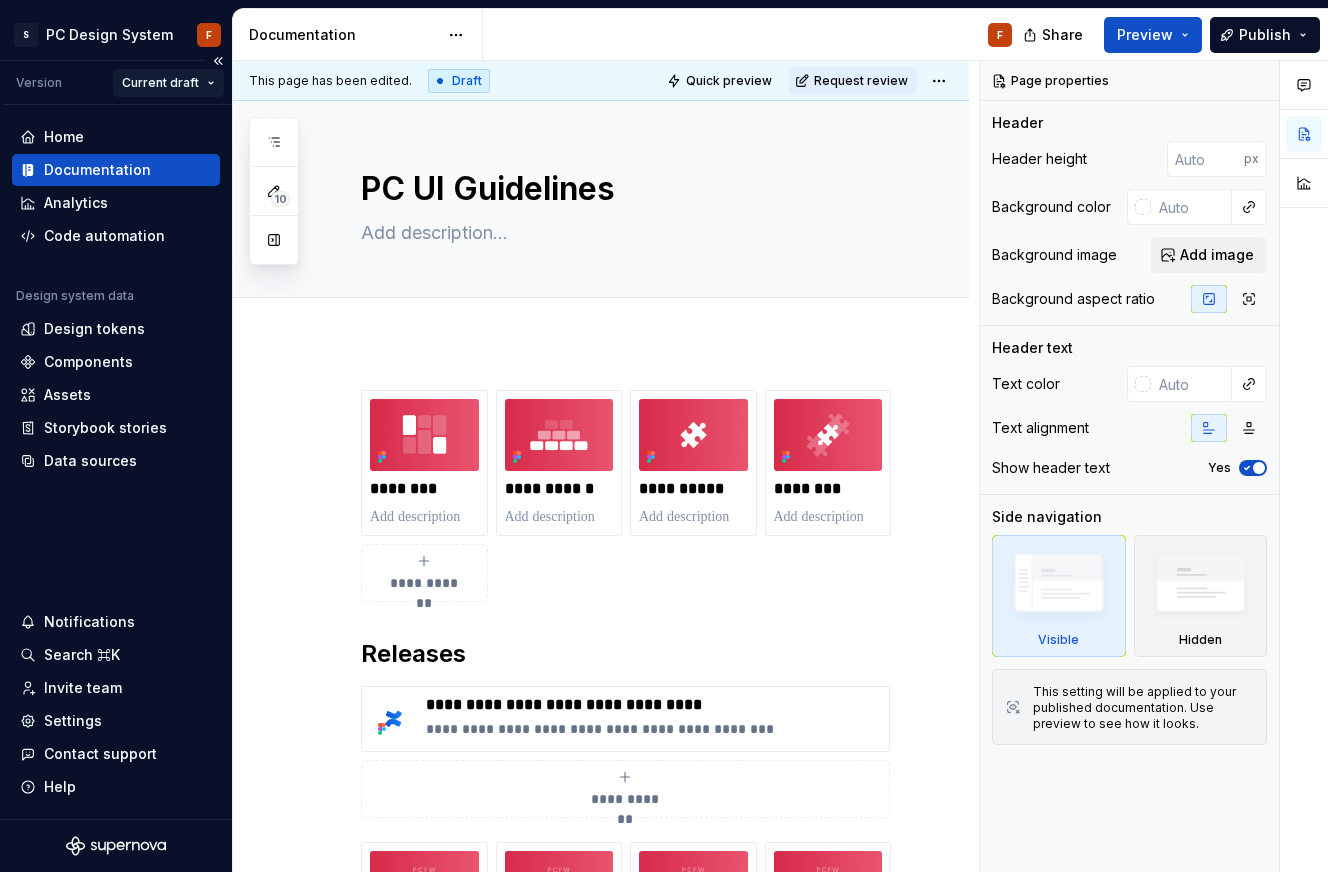 click on "S PC Design System F Version Current draft Home Documentation Analytics Code automation Design system data Design tokens Components Assets Storybook stories Data sources Notifications Search ⌘K Invite team Settings Contact support Help Documentation F Share Preview Publish 10 Pages Add
Accessibility guide for tree Page tree.
Navigate the tree with the arrow keys. Common tree hotkeys apply. Further keybindings are available:
enter to execute primary action on focused item
f2 to start renaming the focused item
escape to abort renaming an item
control+d to start dragging selected items
PC UI Guidelines F Overview Introduction Pathfinder SDK Hyperion PS App Principles Responsive UI Pathfinder SDK Hyperion PS App Design Tokens Overview Token Schema Token Updates Component Status Foundations Overview Accessibility Screen Reader Acrylic Color Styles Primitives Focus Overview What's in Focus? Where is Focus? How does Focus move? Grid Opacity F" at bounding box center [664, 436] 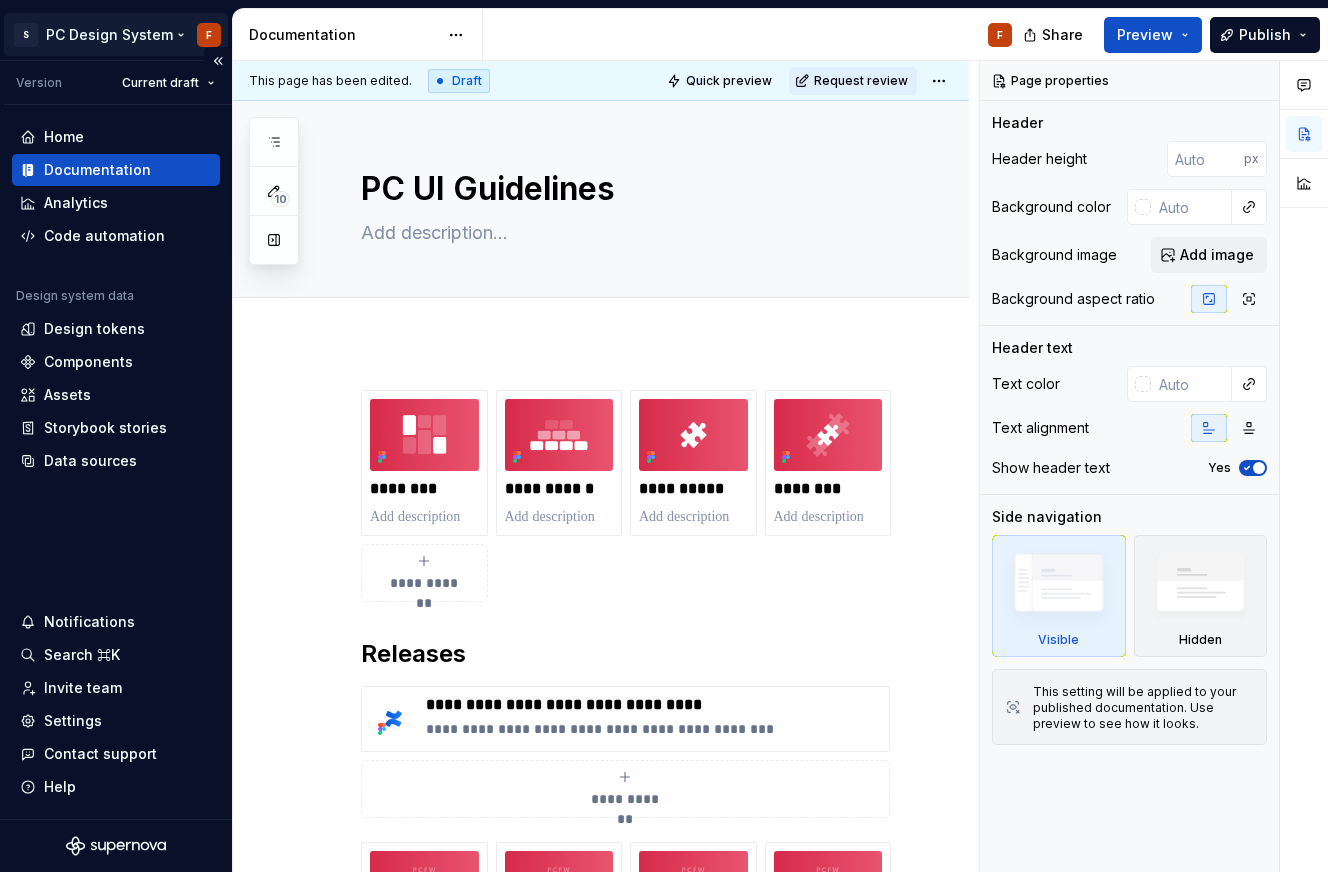 click on "S PC Design System F Version Current draft Home Documentation Analytics Code automation Design system data Design tokens Components Assets Storybook stories Data sources Notifications Search ⌘K Invite team Settings Contact support Help Documentation F Share Preview Publish 10 Pages Add
Accessibility guide for tree Page tree.
Navigate the tree with the arrow keys. Common tree hotkeys apply. Further keybindings are available:
enter to execute primary action on focused item
f2 to start renaming the focused item
escape to abort renaming an item
control+d to start dragging selected items
PC UI Guidelines F Overview Introduction Pathfinder SDK Hyperion PS App Principles Responsive UI Pathfinder SDK Hyperion PS App Design Tokens Overview Token Schema Token Updates Component Status Foundations Overview Accessibility Screen Reader Acrylic Color Styles Primitives Focus Overview What's in Focus? Where is Focus? How does Focus move? Grid Opacity F" at bounding box center (664, 436) 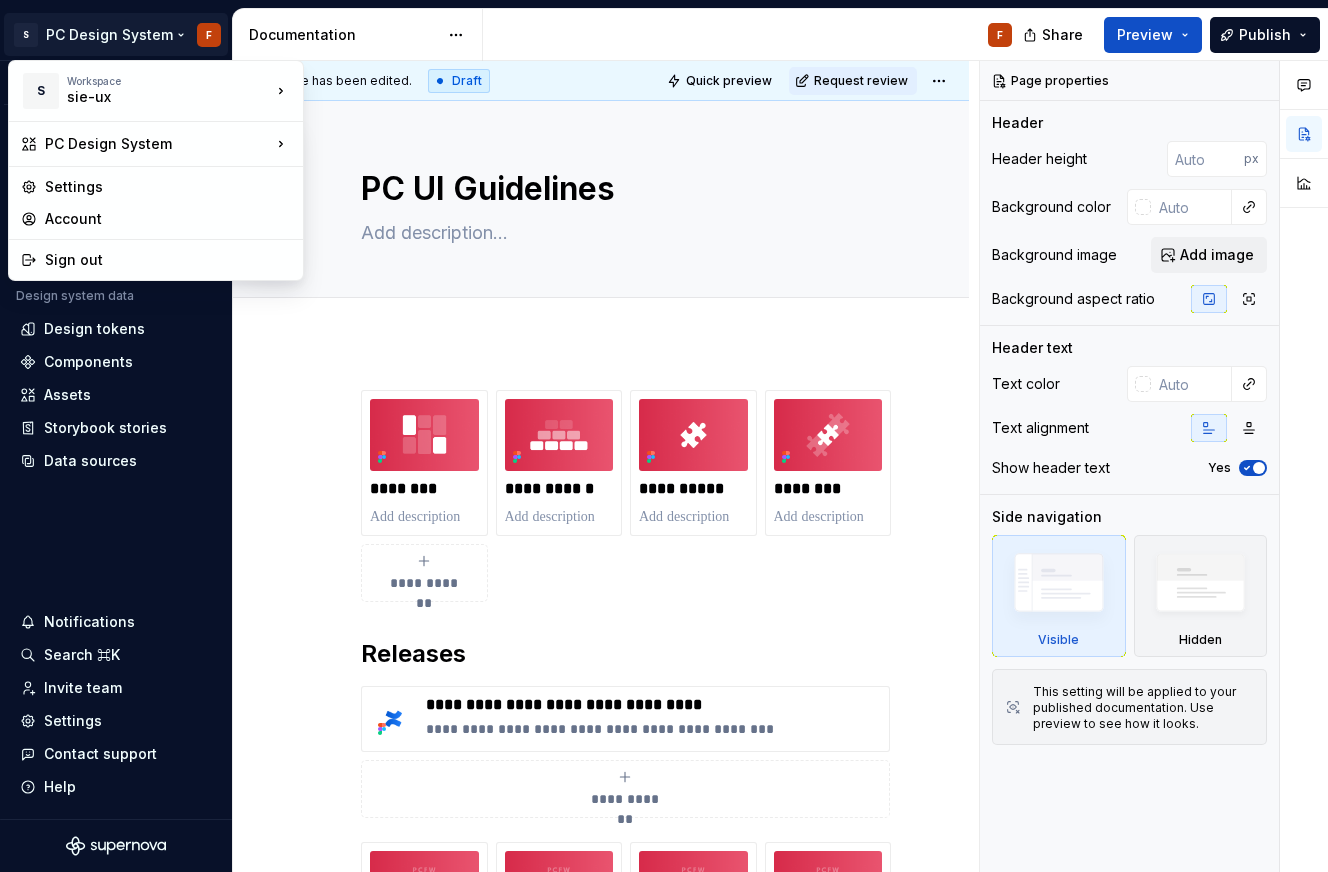 click at bounding box center [1304, 467] 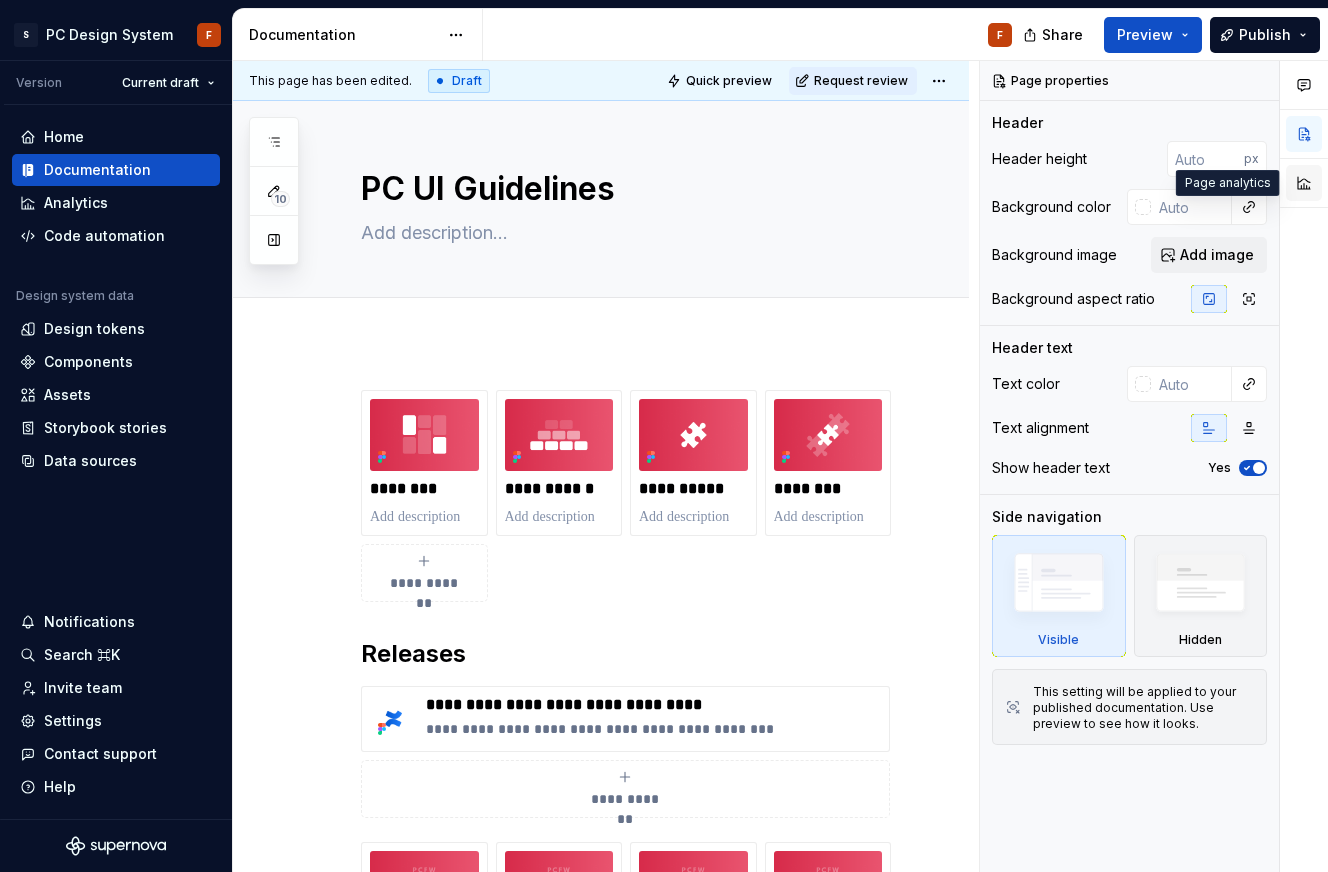 type on "*" 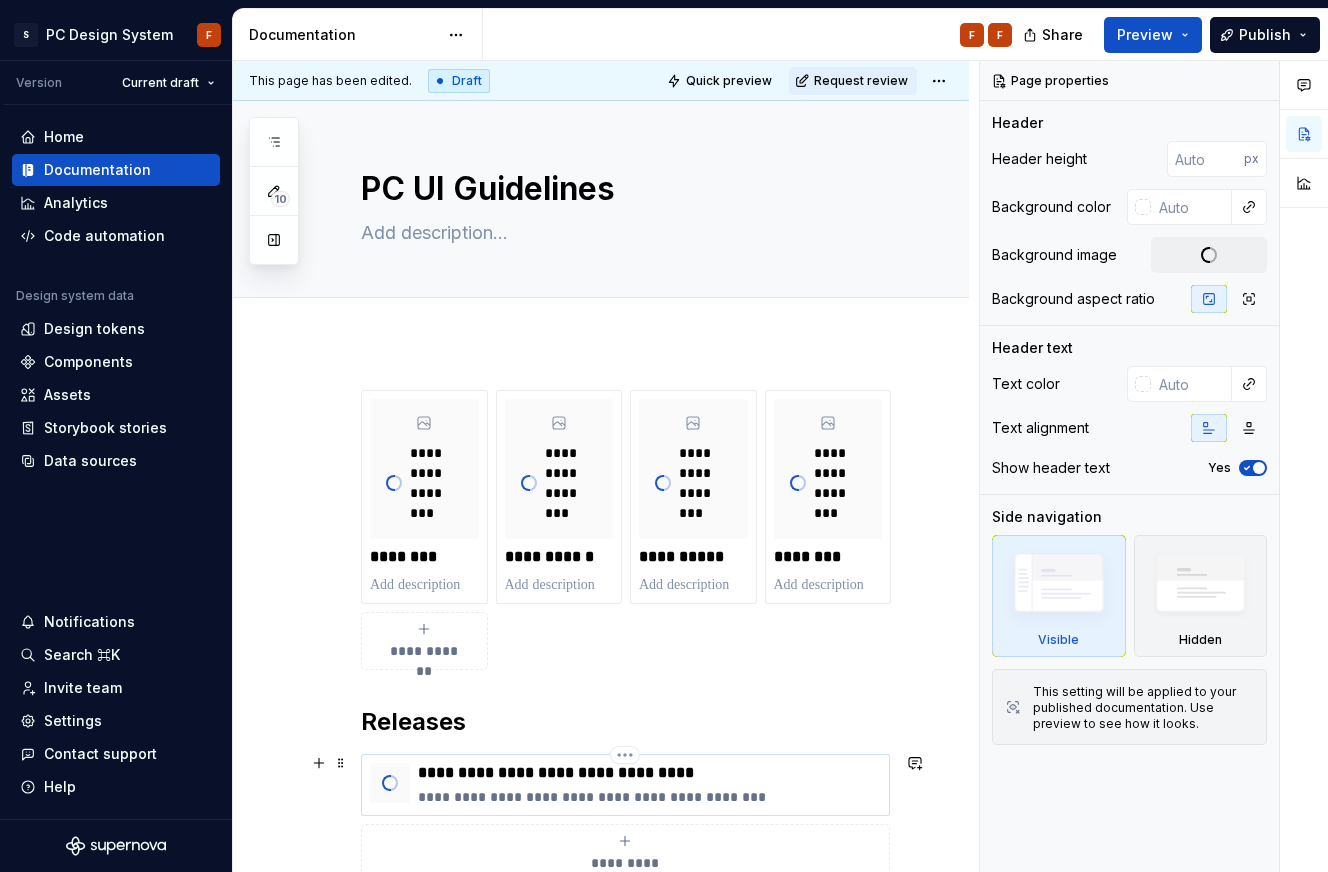 scroll, scrollTop: 0, scrollLeft: 0, axis: both 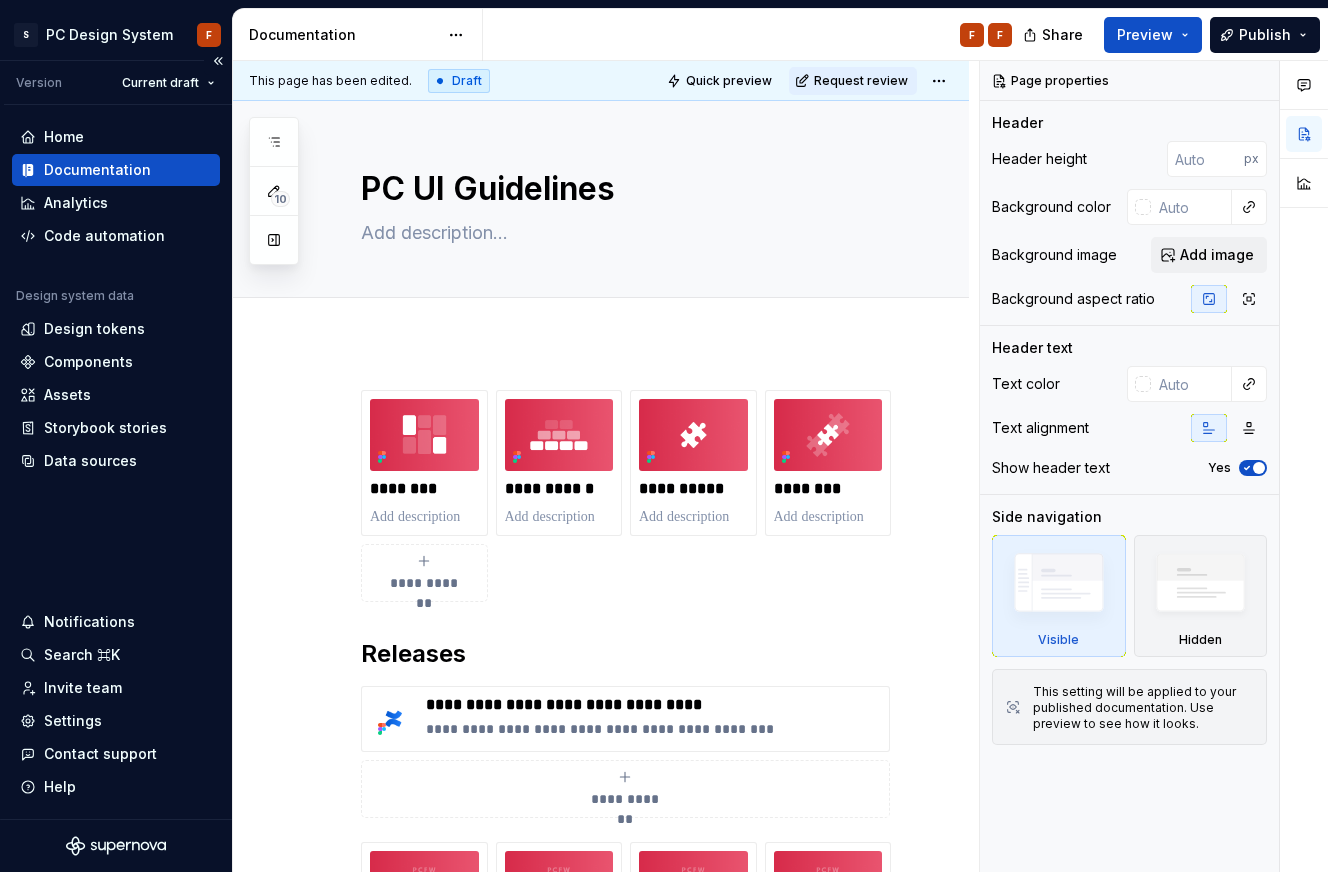 type on "*" 